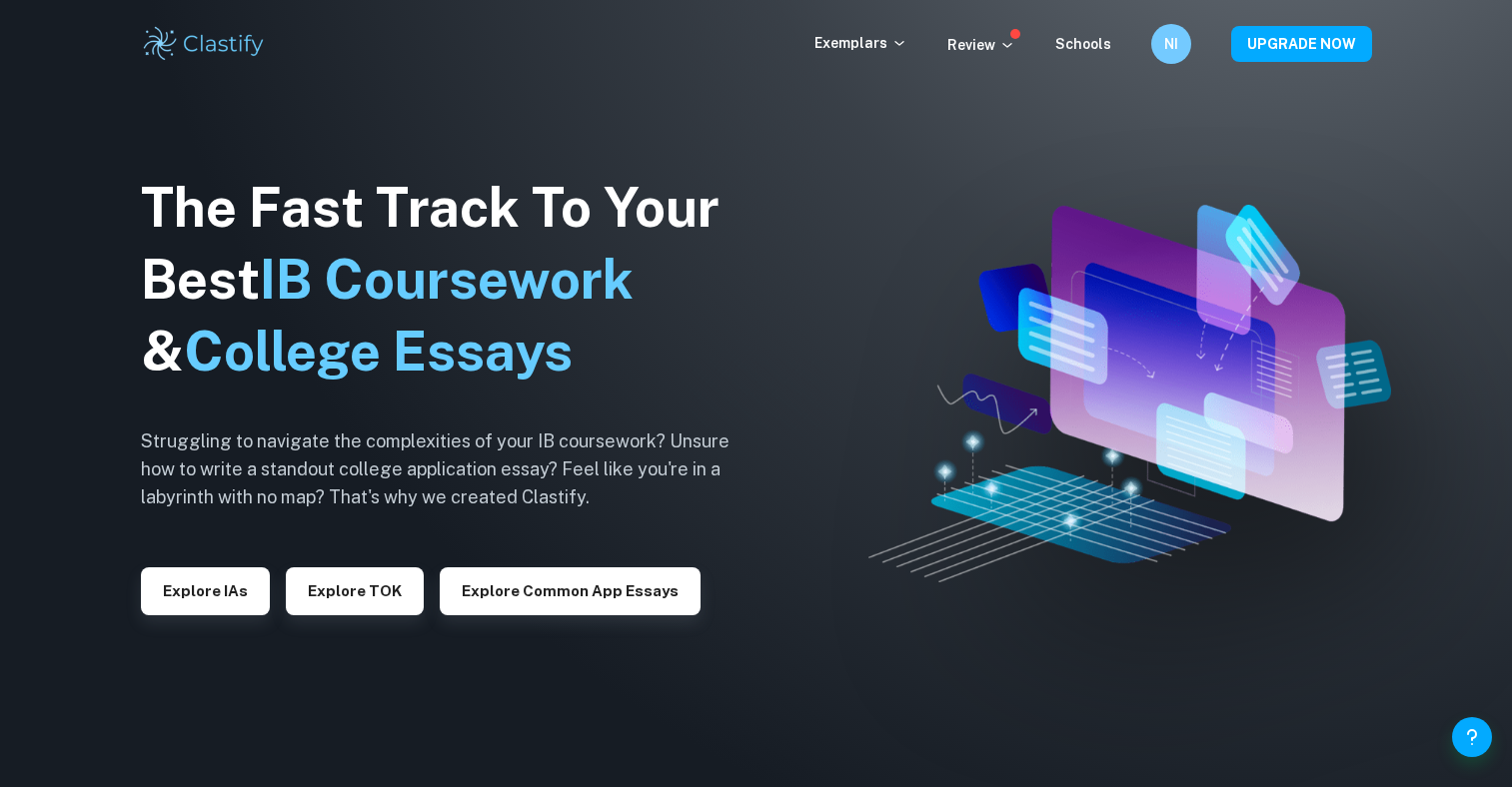 scroll, scrollTop: 0, scrollLeft: 0, axis: both 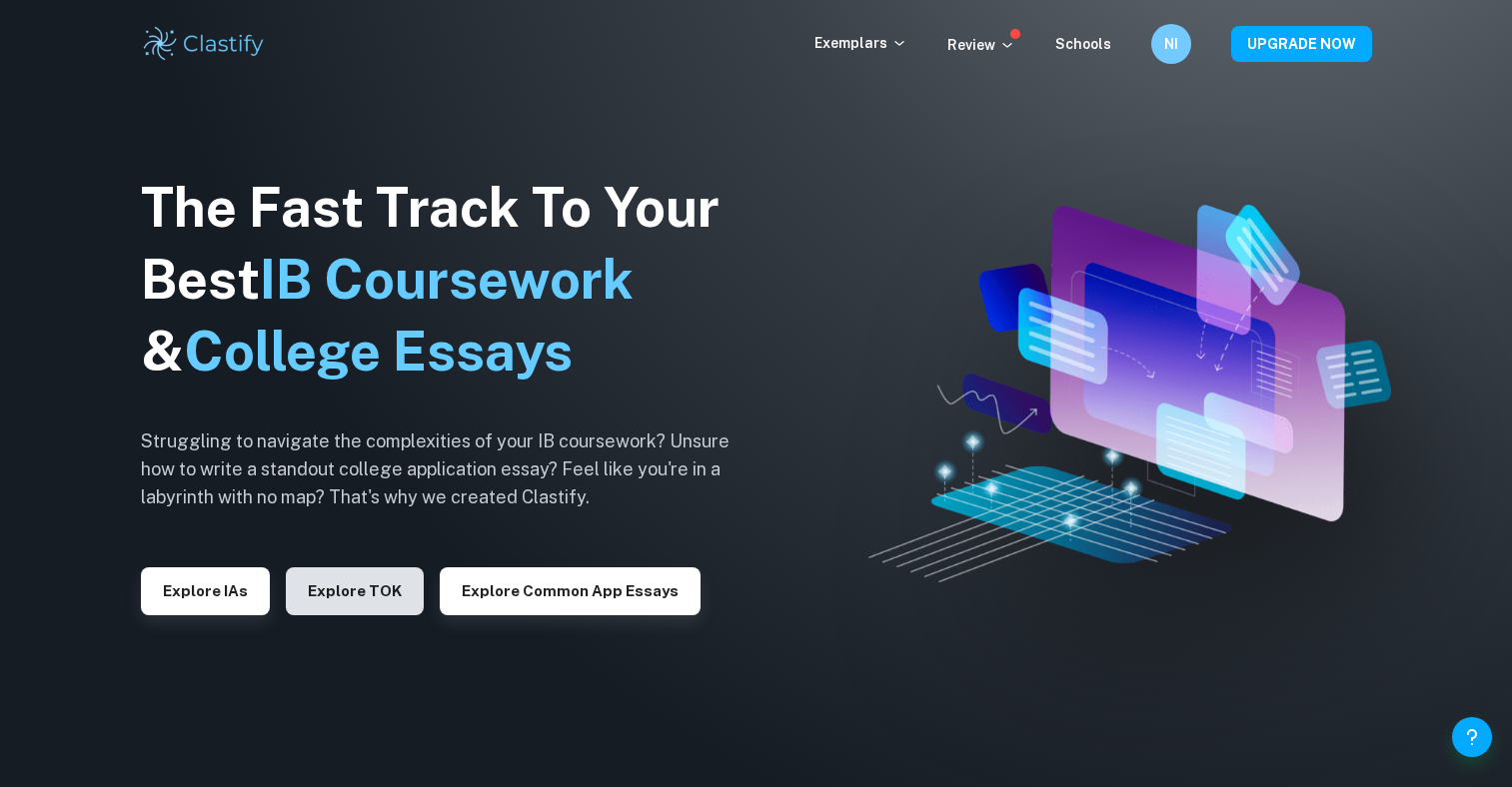 click on "Explore TOK" at bounding box center (355, 591) 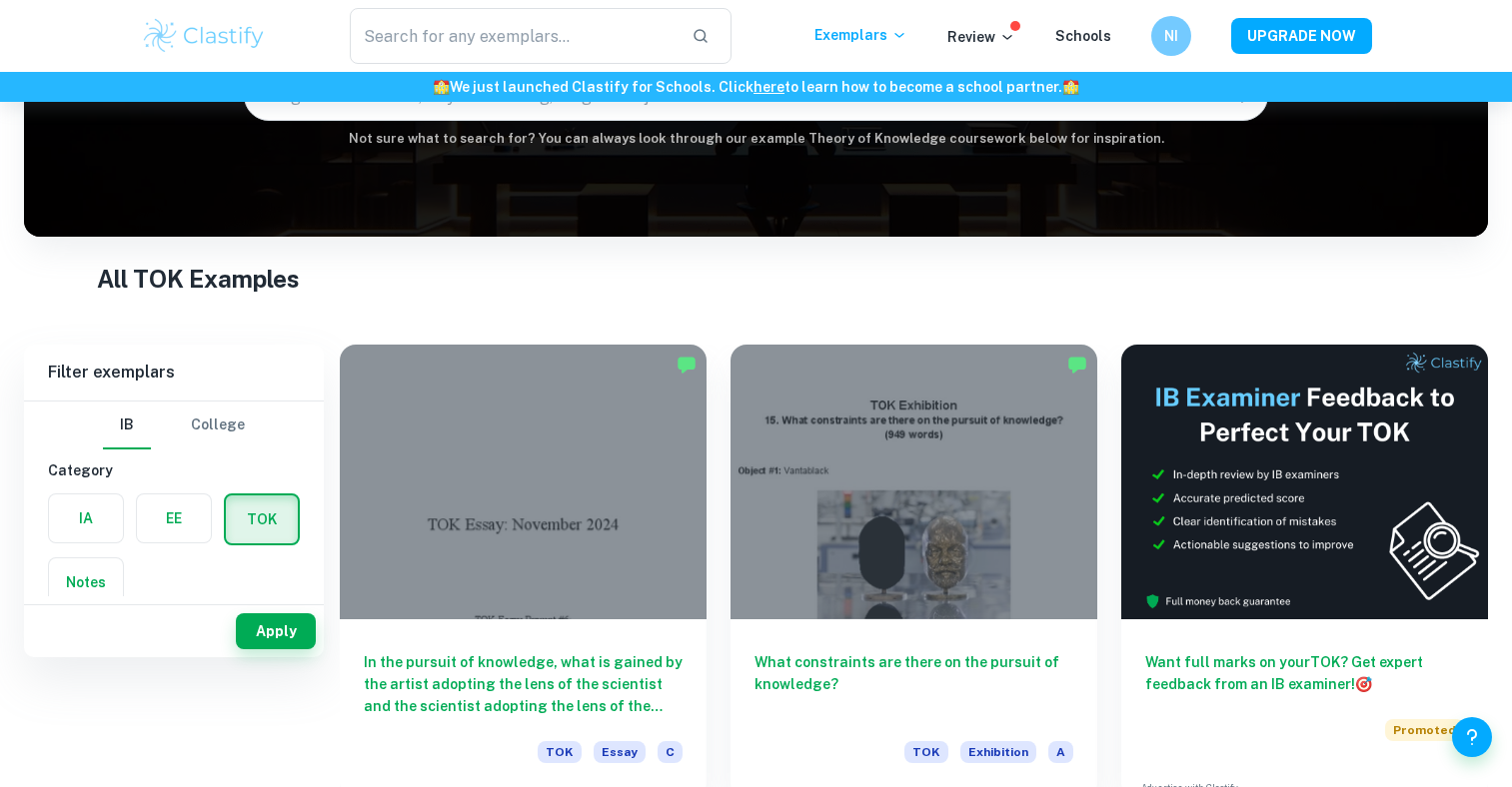 scroll, scrollTop: 111, scrollLeft: 0, axis: vertical 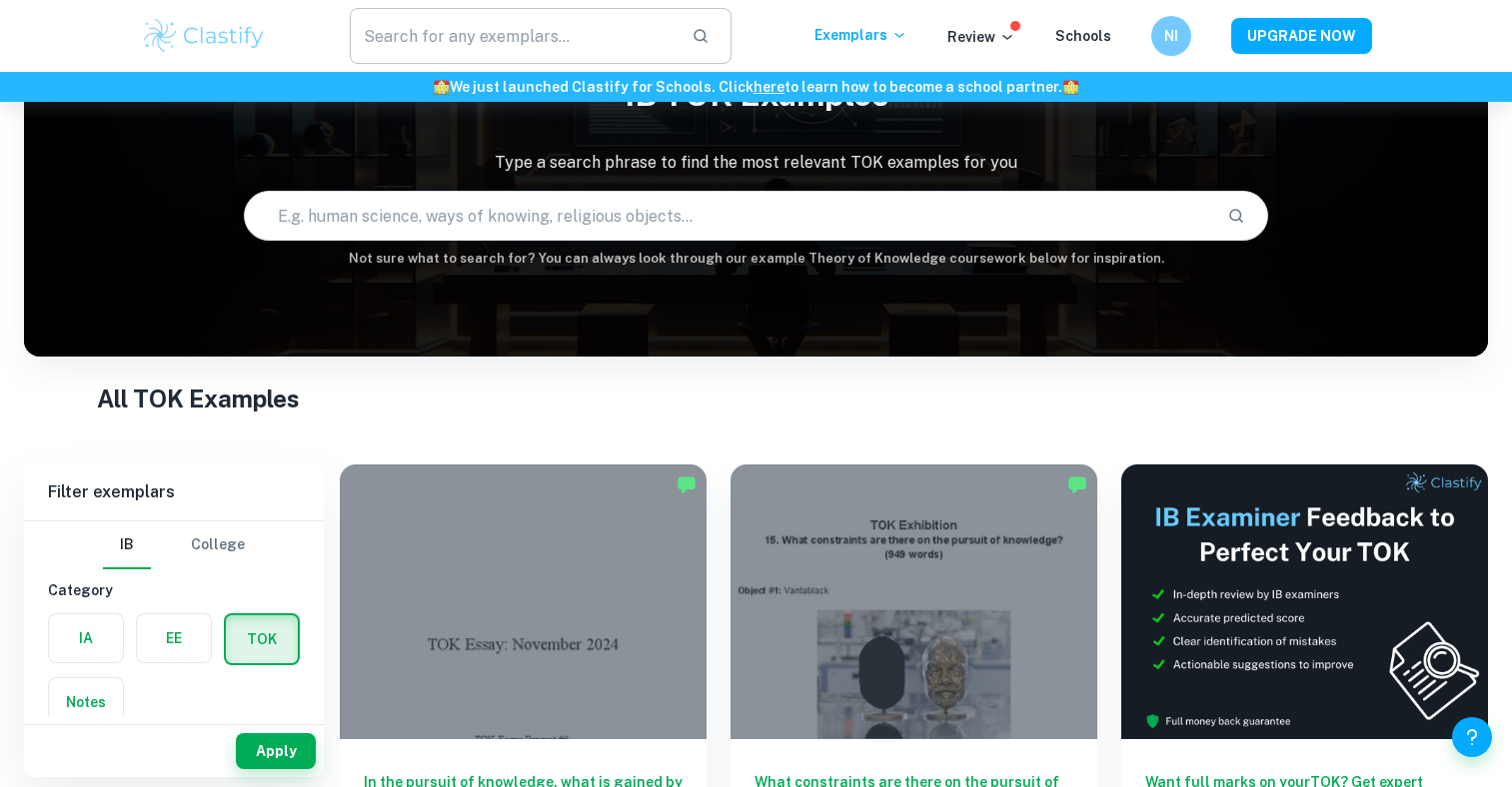 click at bounding box center [513, 36] 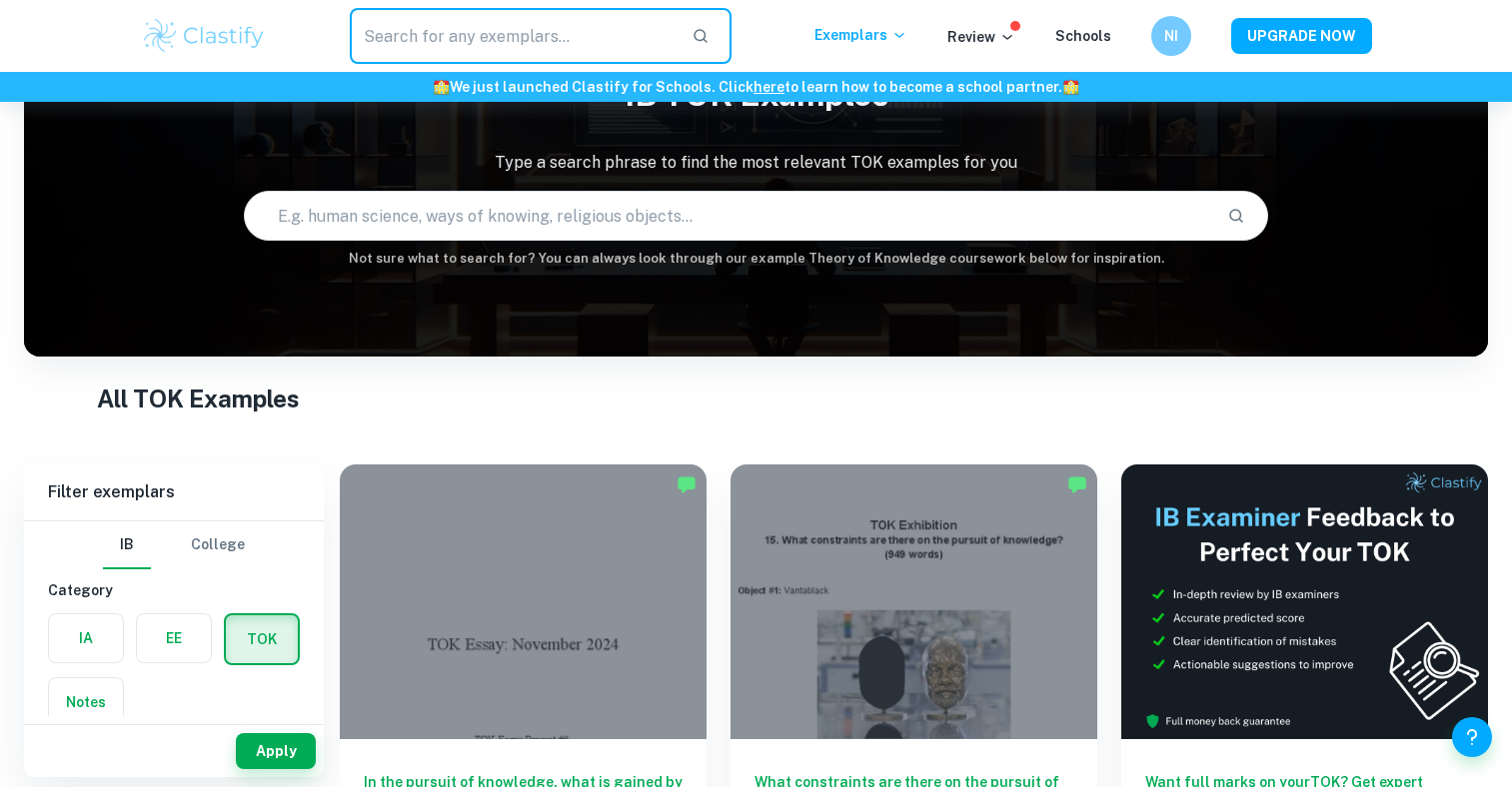 paste on "In the production of knowledge, are we too quick to dismiss anomalies? Discuss with reference to two areas of knowledge" 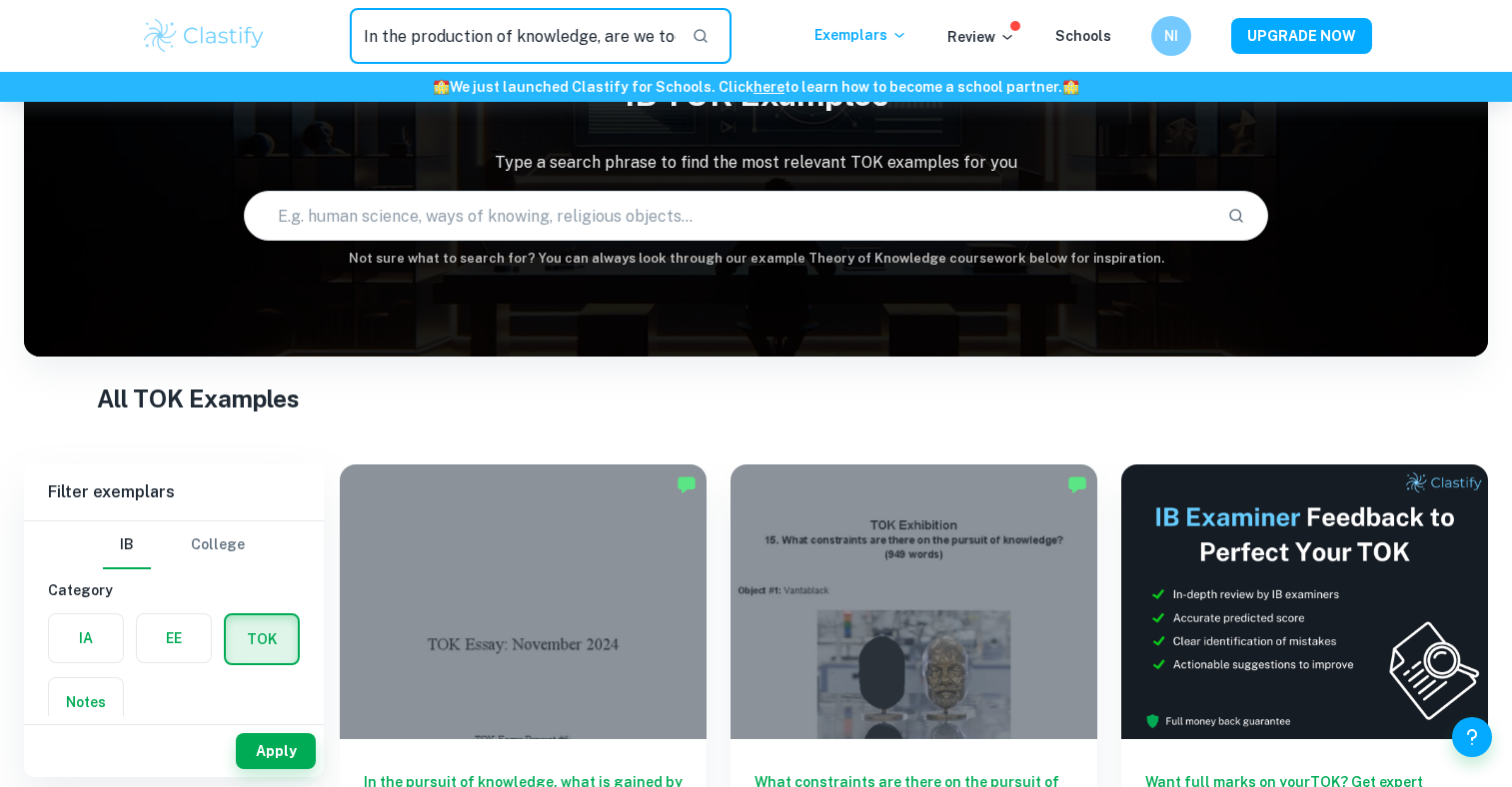 type on "In the production of knowledge, are we too quick to dismiss anomalies? Discuss with reference to two areas of knowledge" 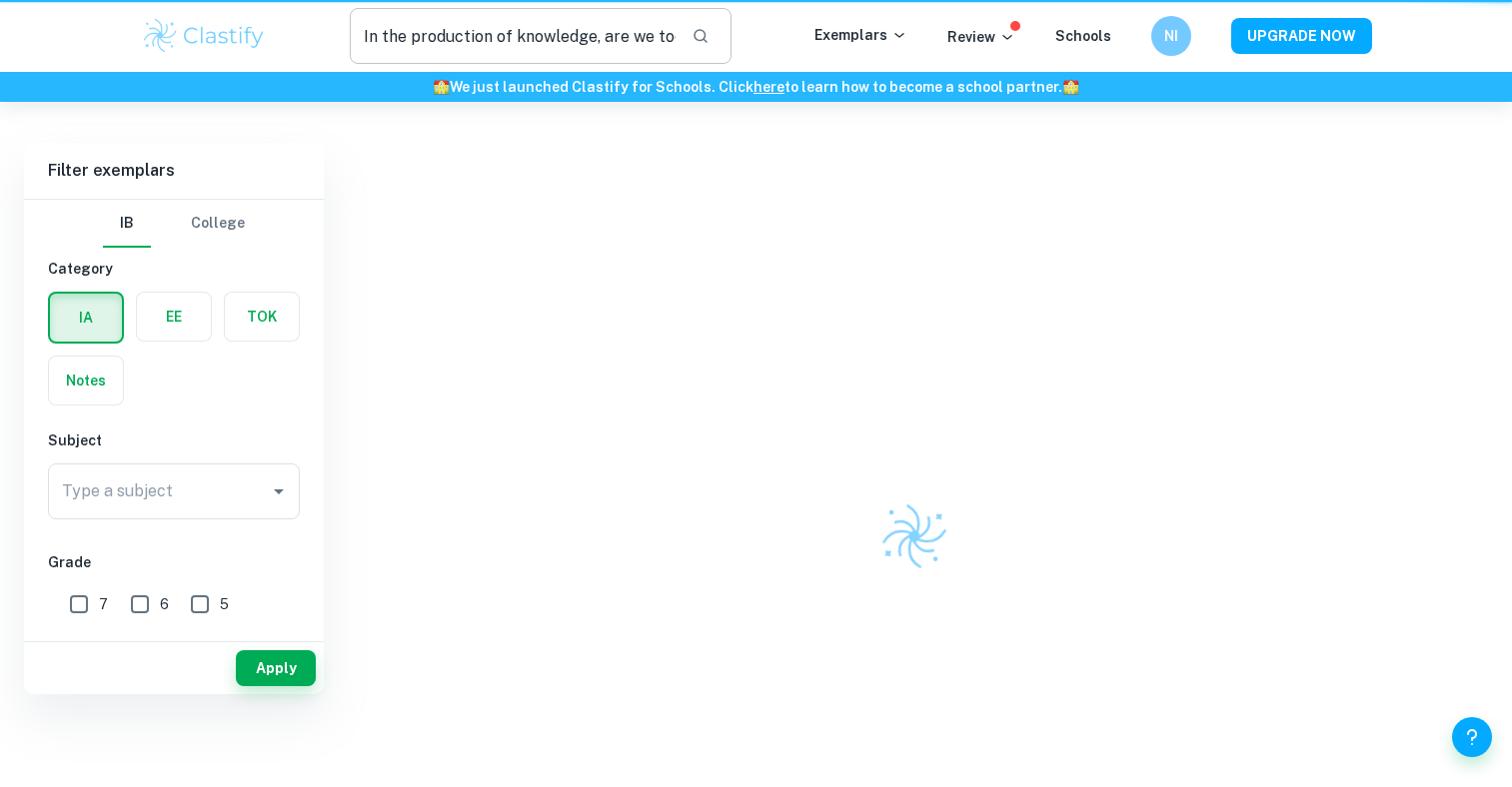 scroll, scrollTop: 0, scrollLeft: 0, axis: both 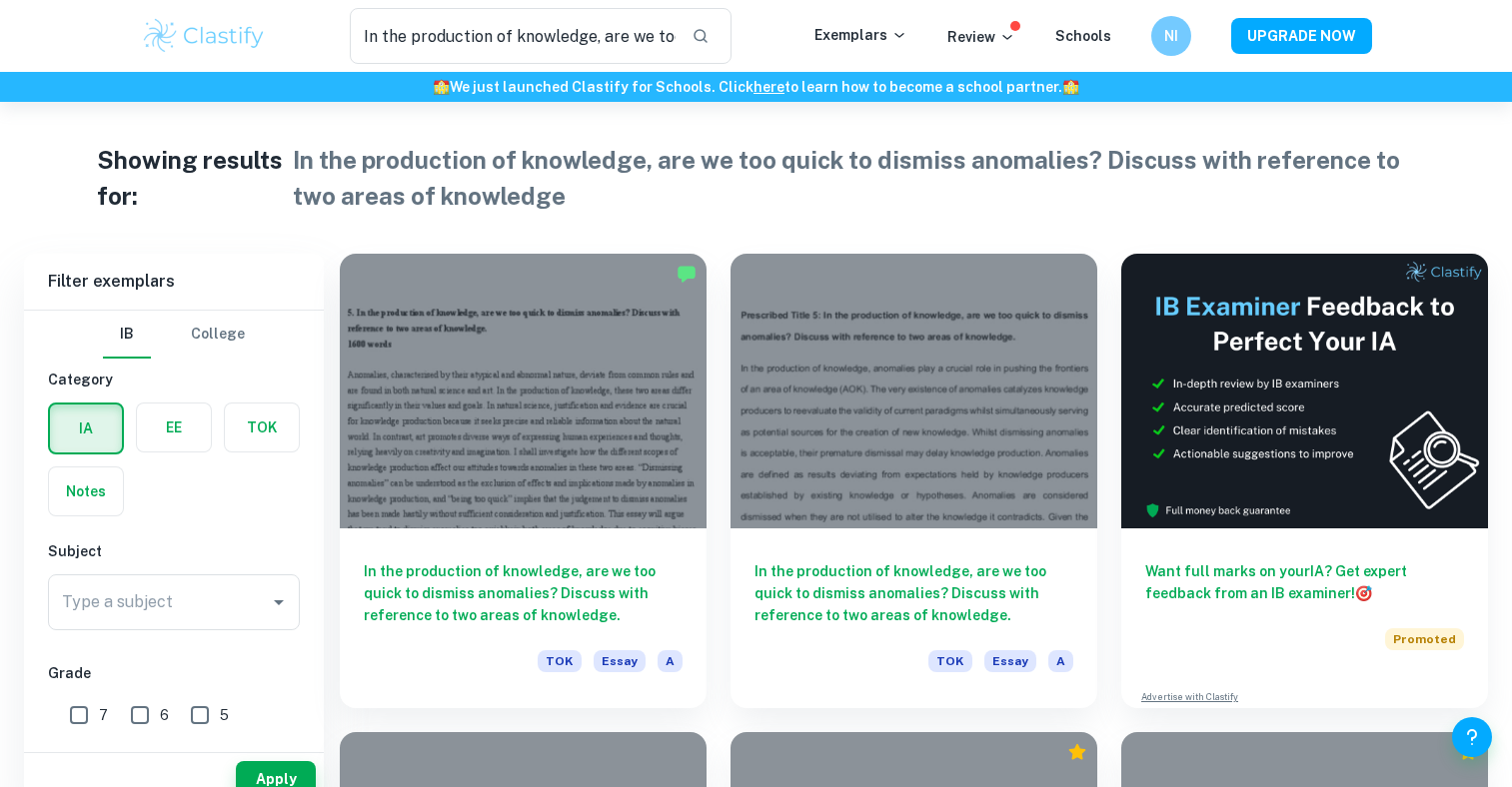 click at bounding box center [262, 427] 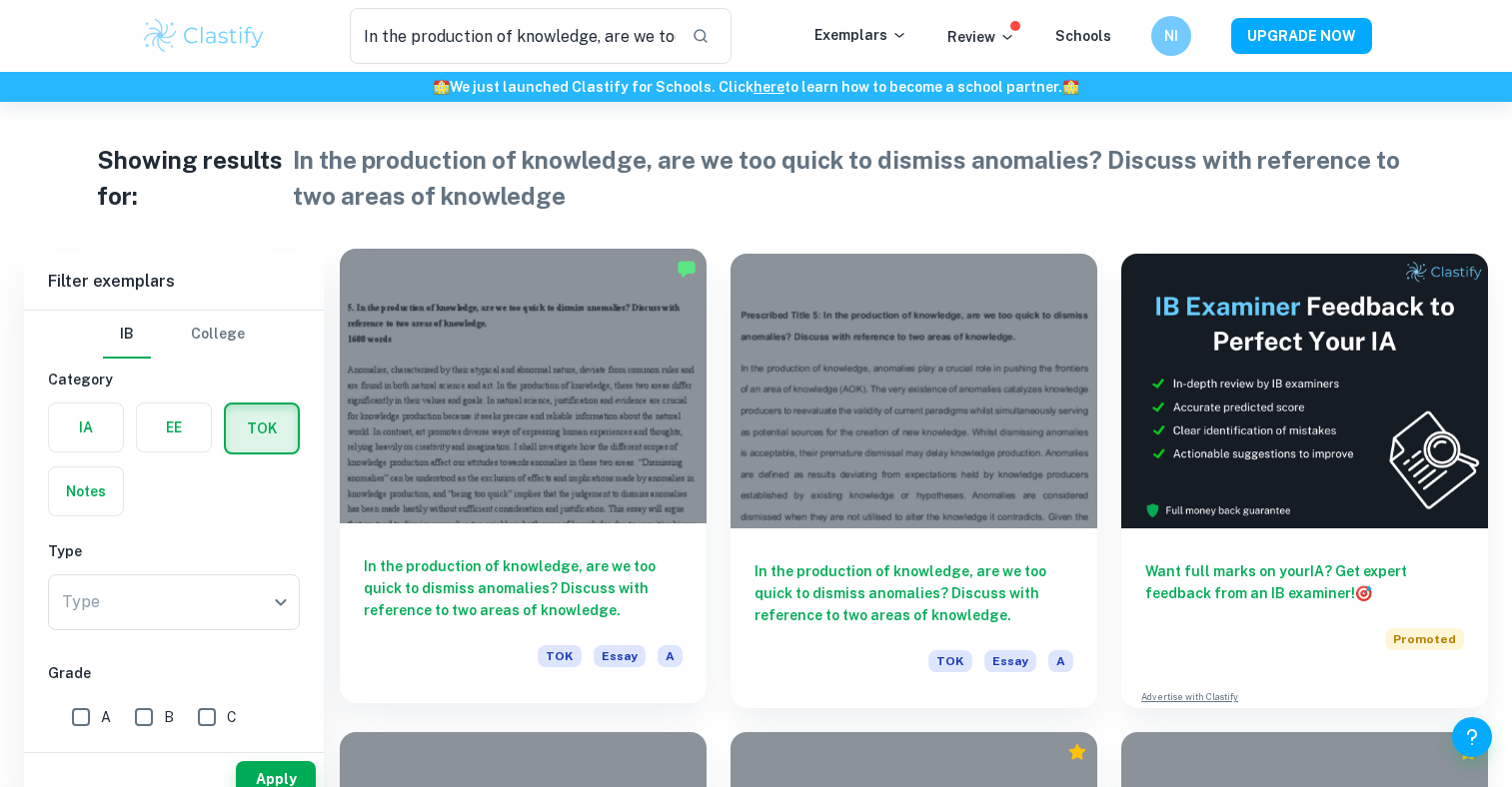 click at bounding box center [523, 386] 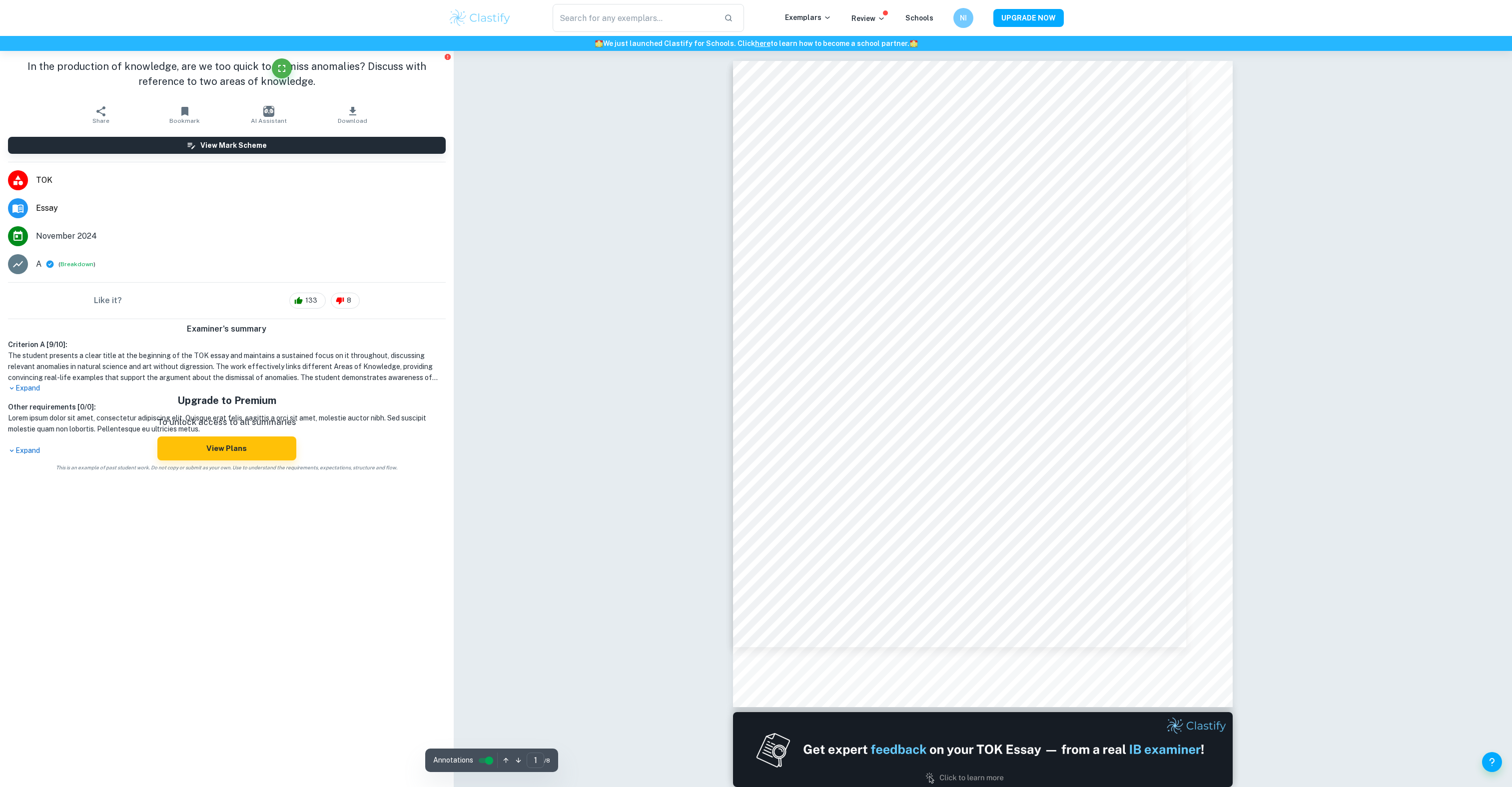 scroll, scrollTop: 0, scrollLeft: 0, axis: both 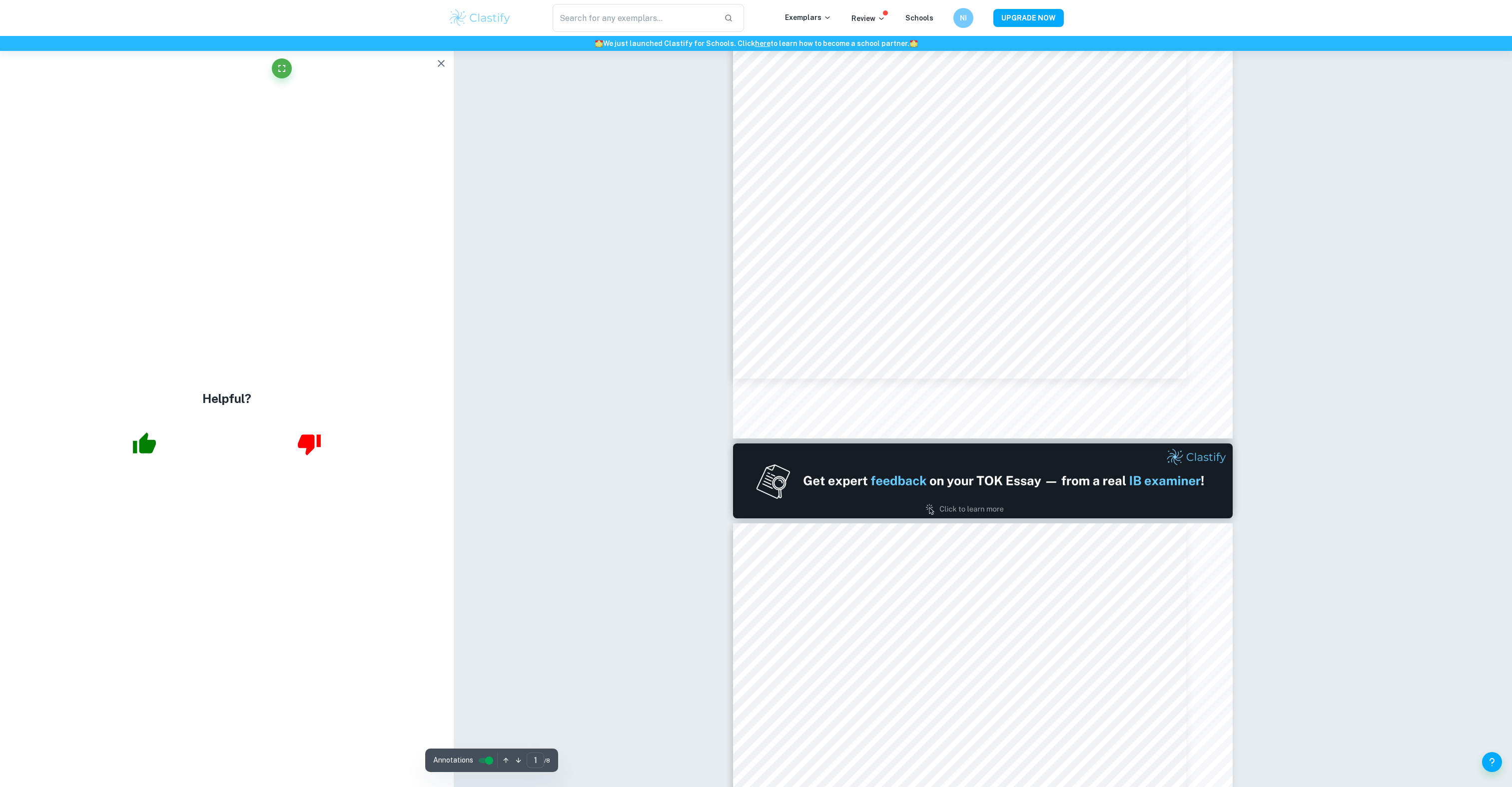 type on "2" 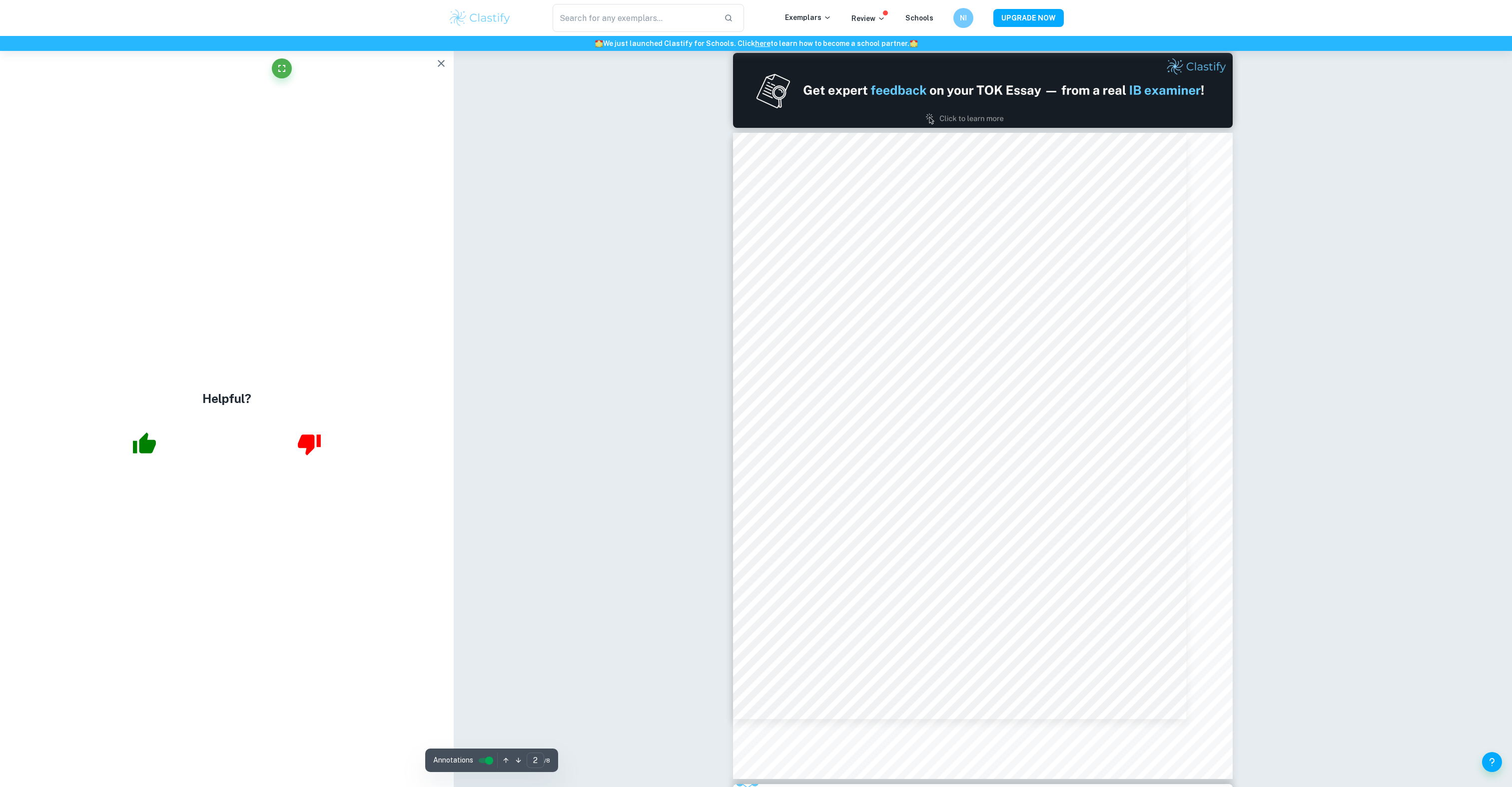 scroll, scrollTop: 664, scrollLeft: 0, axis: vertical 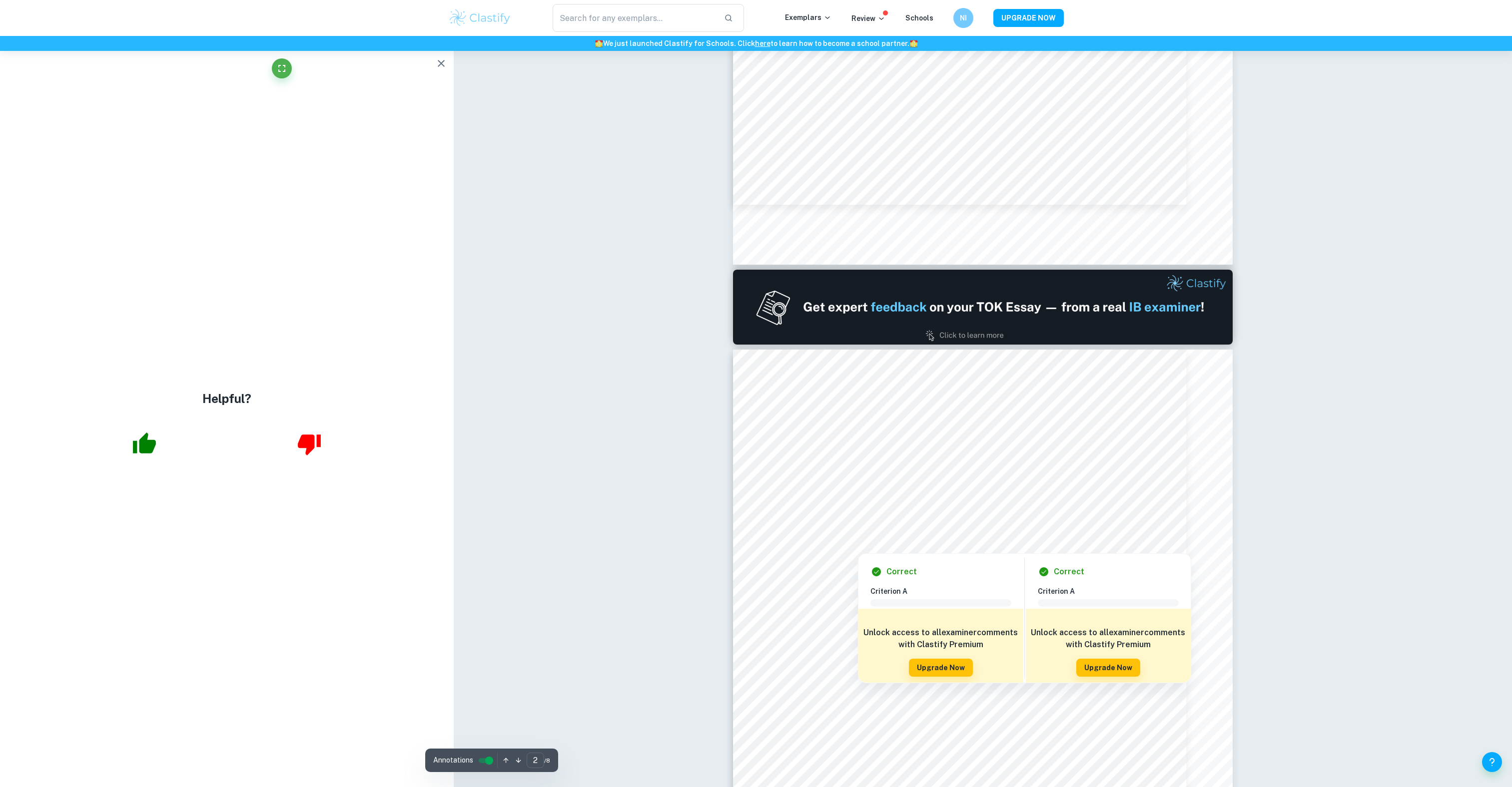 click at bounding box center (983, 307) 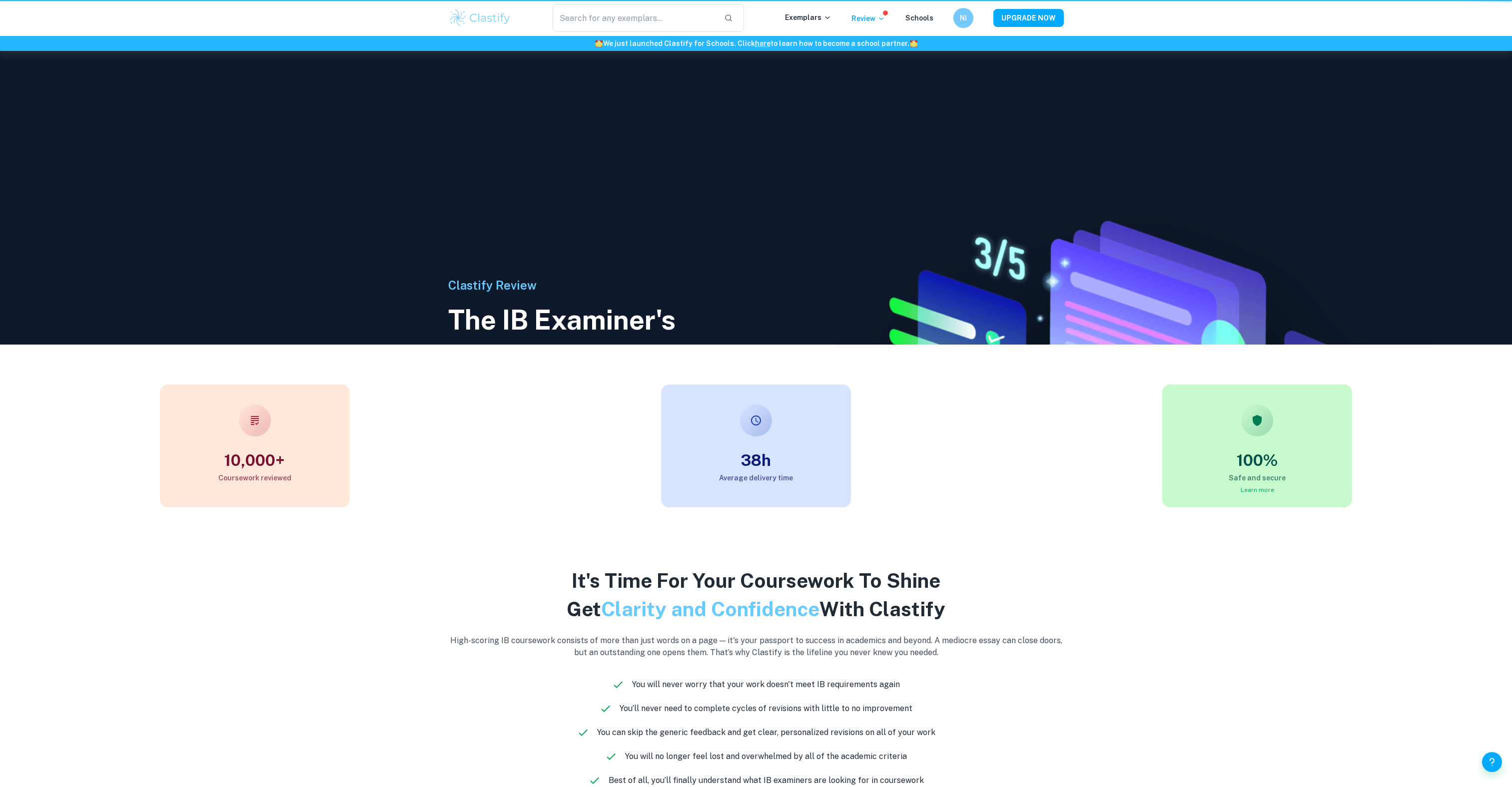 scroll, scrollTop: 415, scrollLeft: 0, axis: vertical 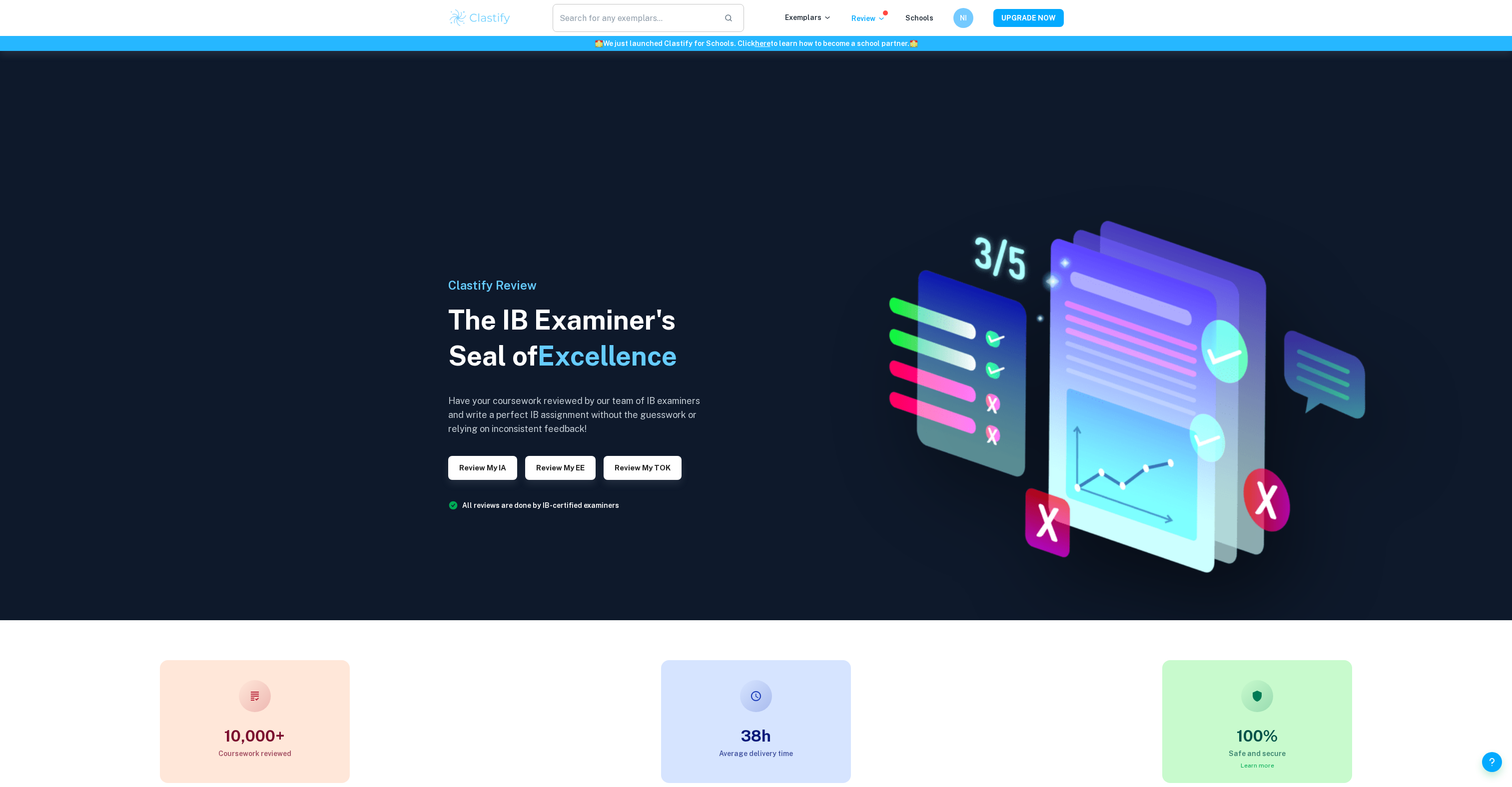 click at bounding box center (634, 18) 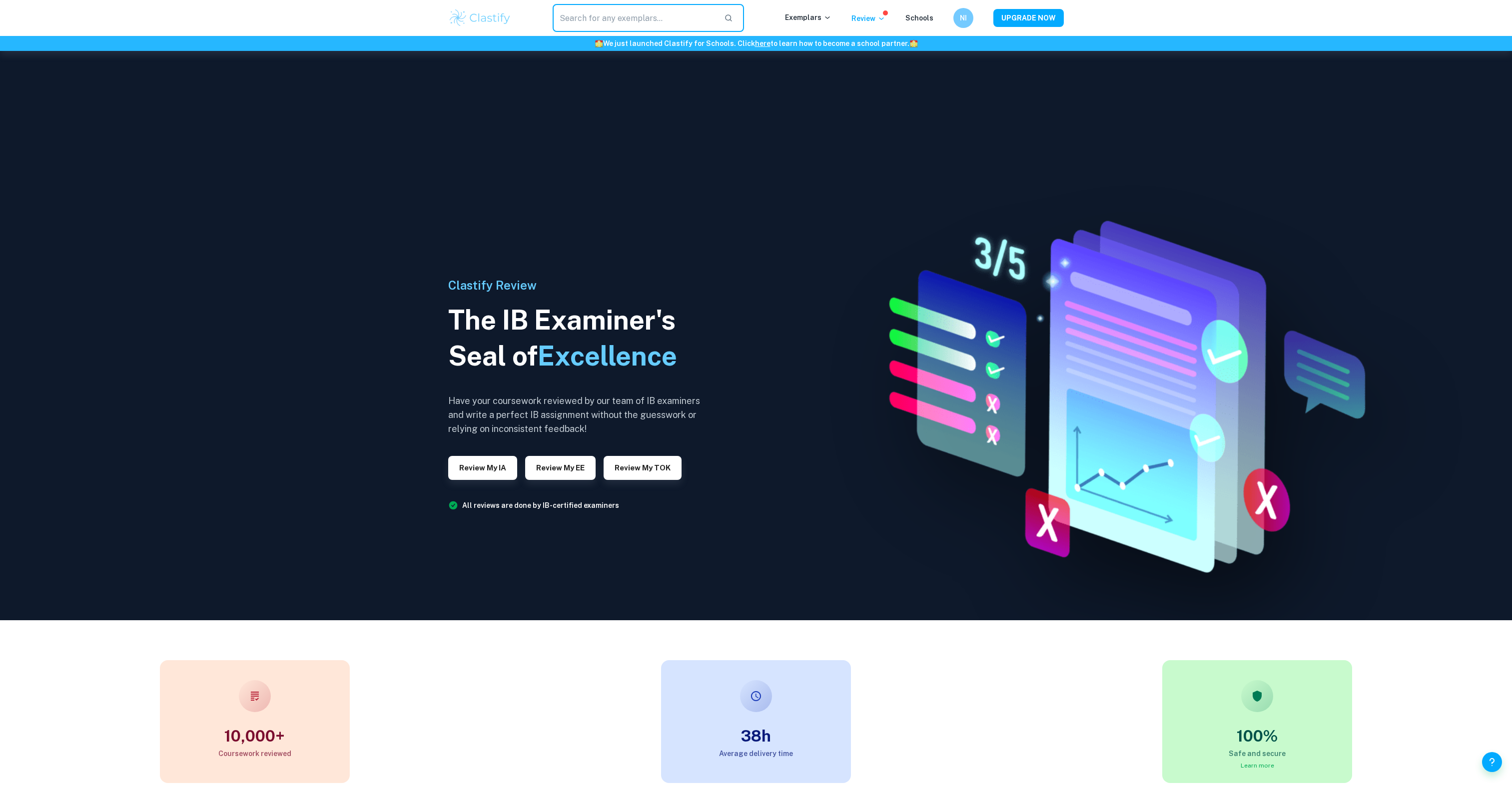 paste on "In the production of knowledge, are we too quick to dismiss anomalies? Discuss with reference to two areas of knowledge" 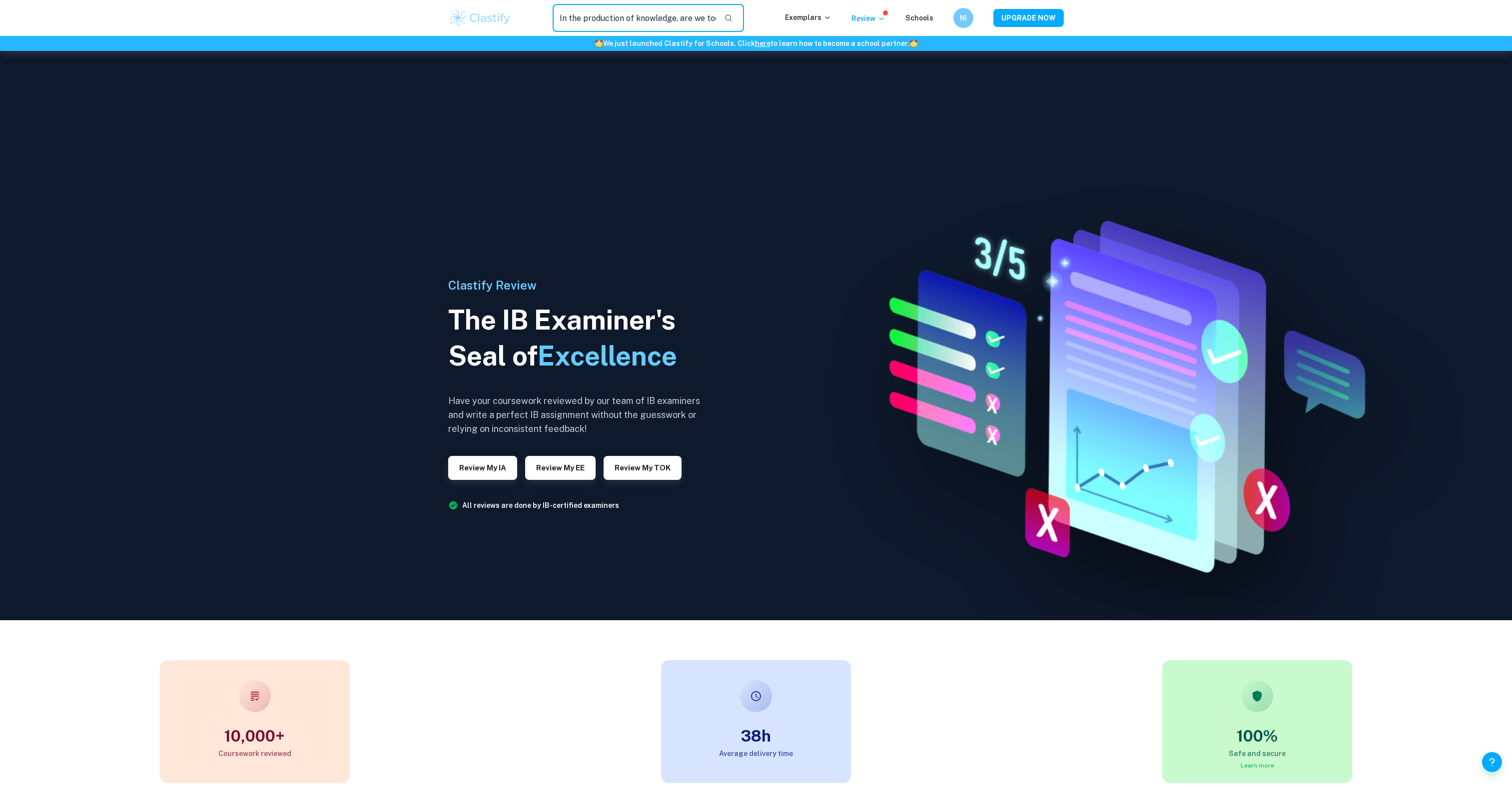 type on "In the production of knowledge, are we too quick to dismiss anomalies? Discuss with reference to two areas of knowledge" 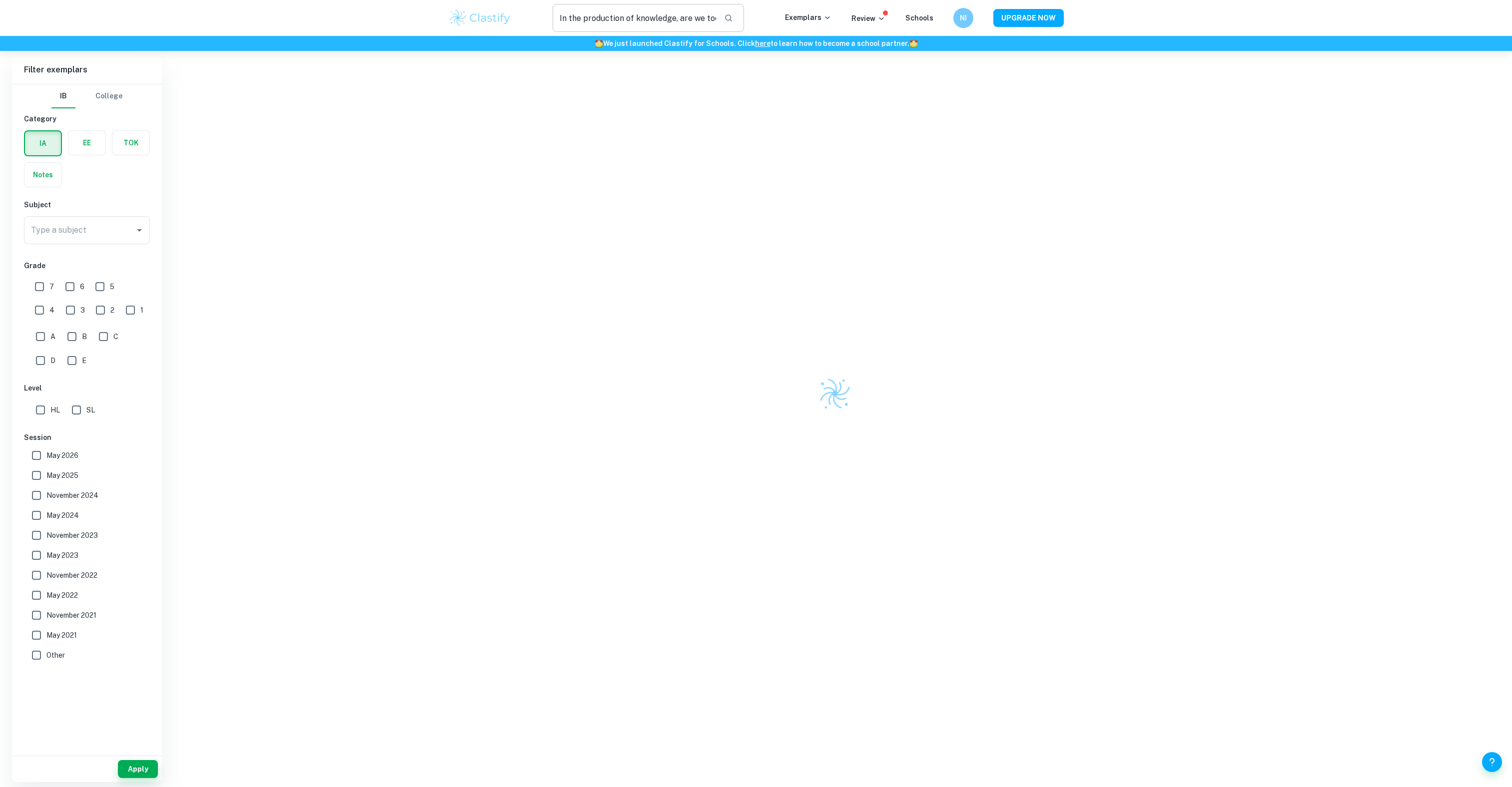 scroll, scrollTop: 51, scrollLeft: 0, axis: vertical 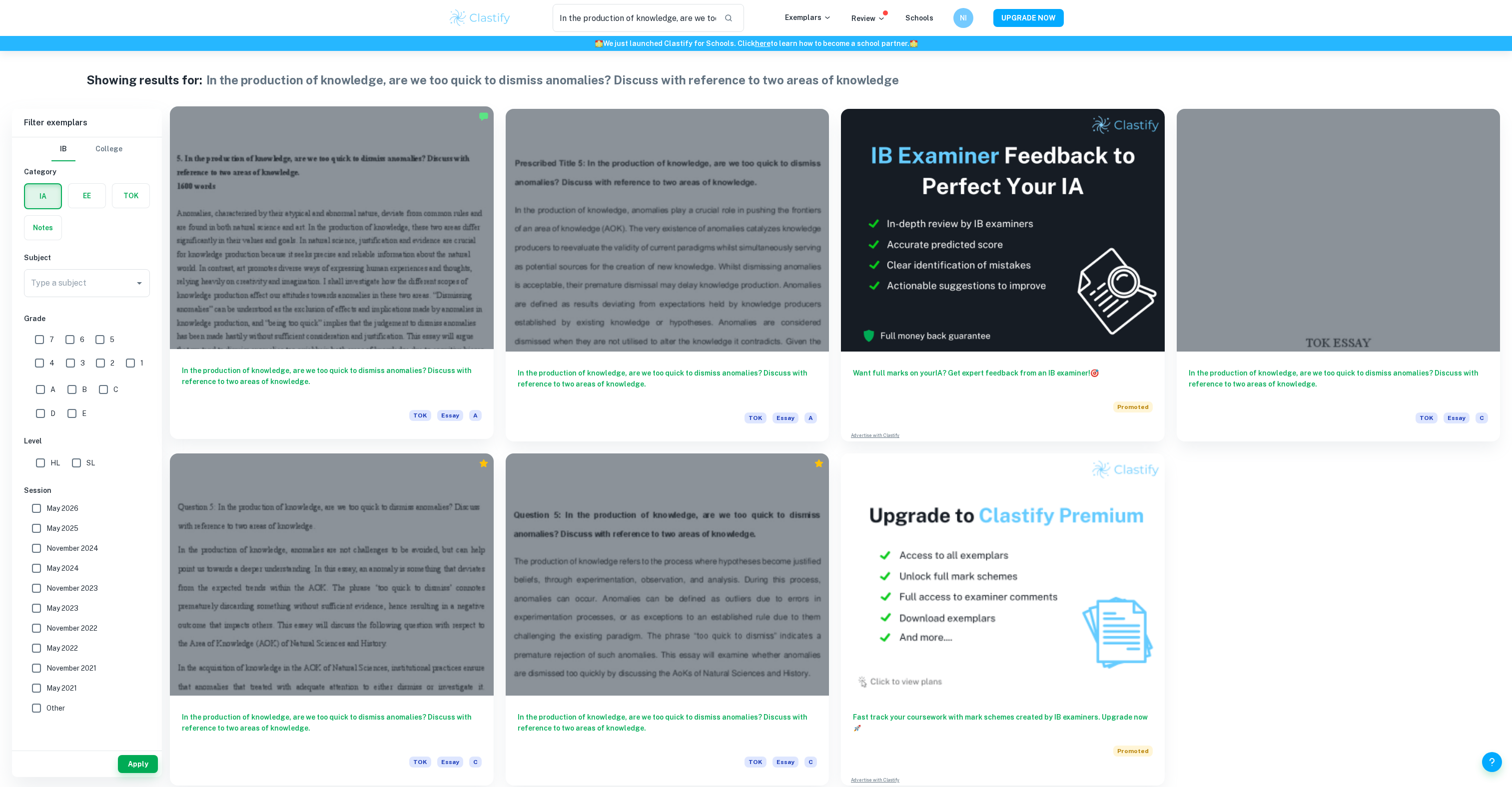 click at bounding box center (332, 228) 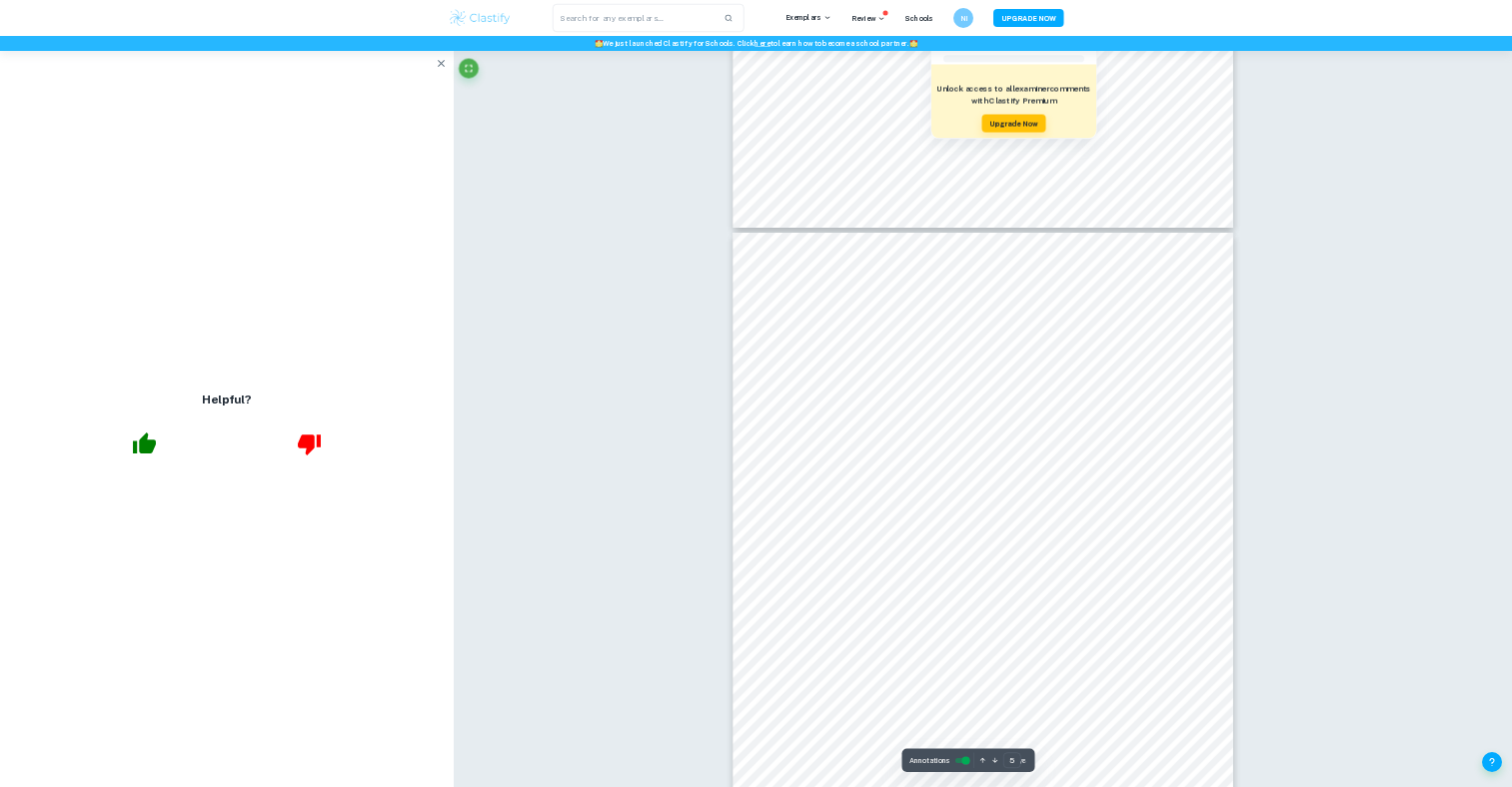 scroll, scrollTop: 5191, scrollLeft: 0, axis: vertical 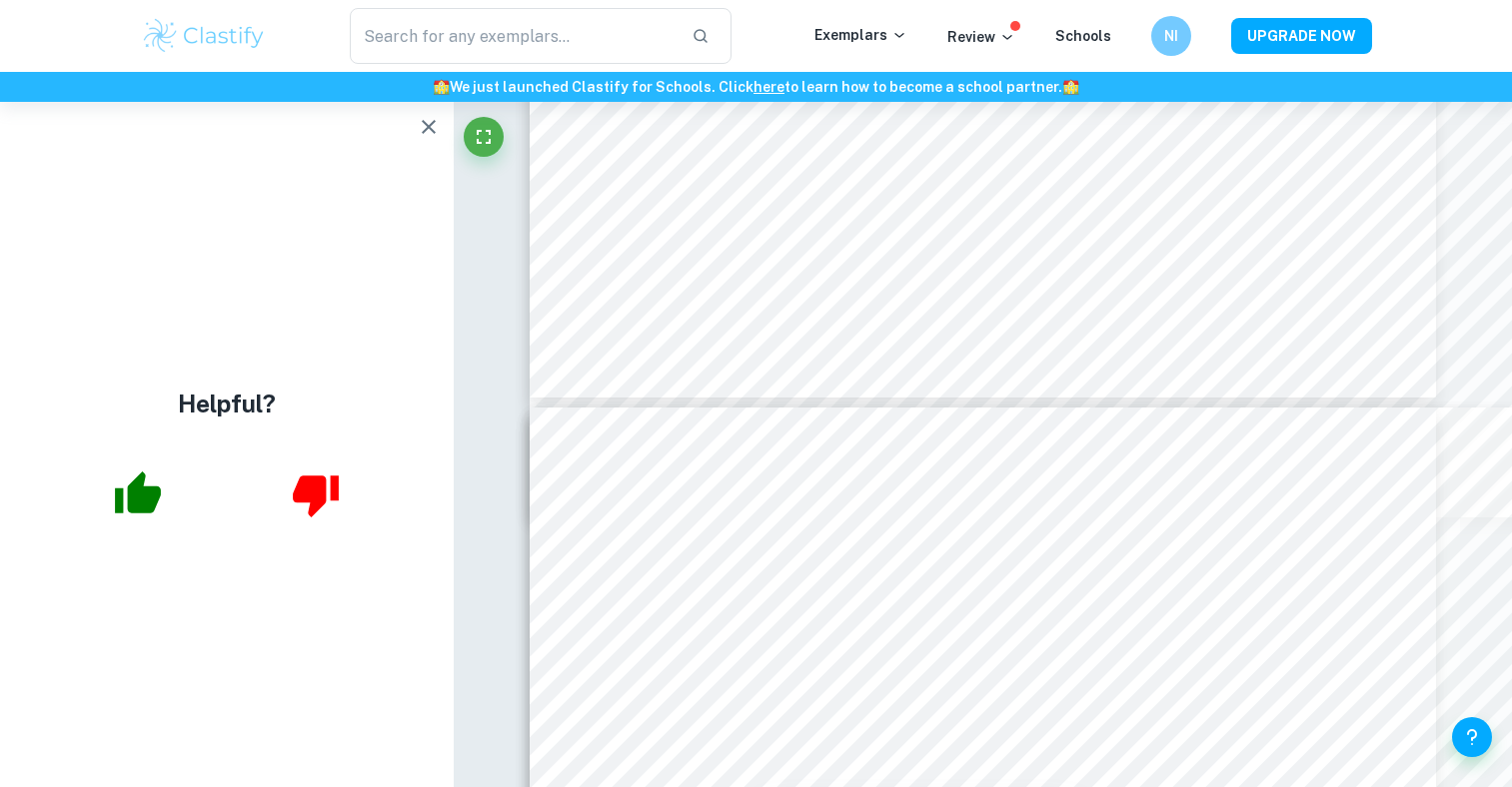 type on "4" 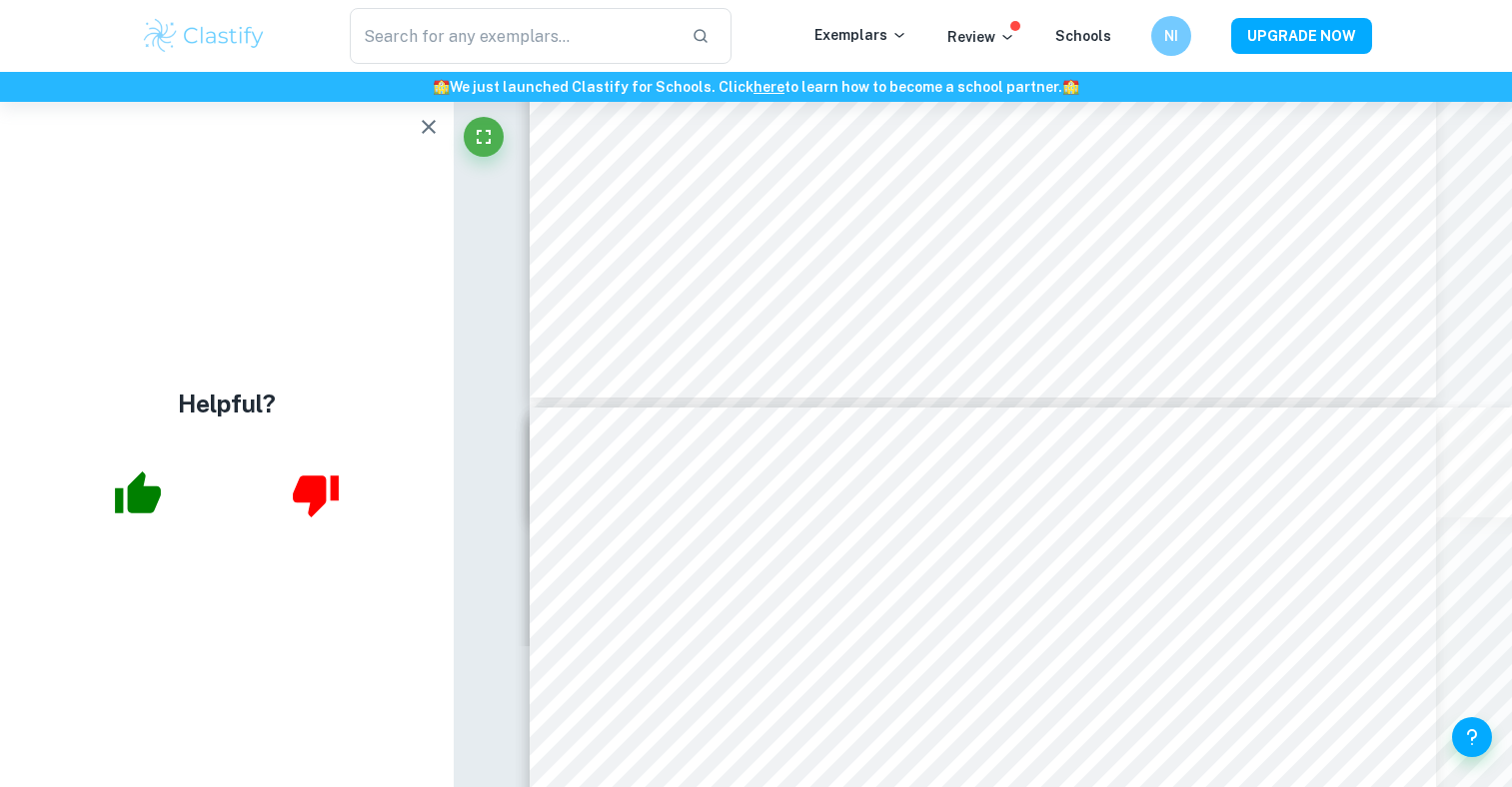 scroll, scrollTop: 4715, scrollLeft: 0, axis: vertical 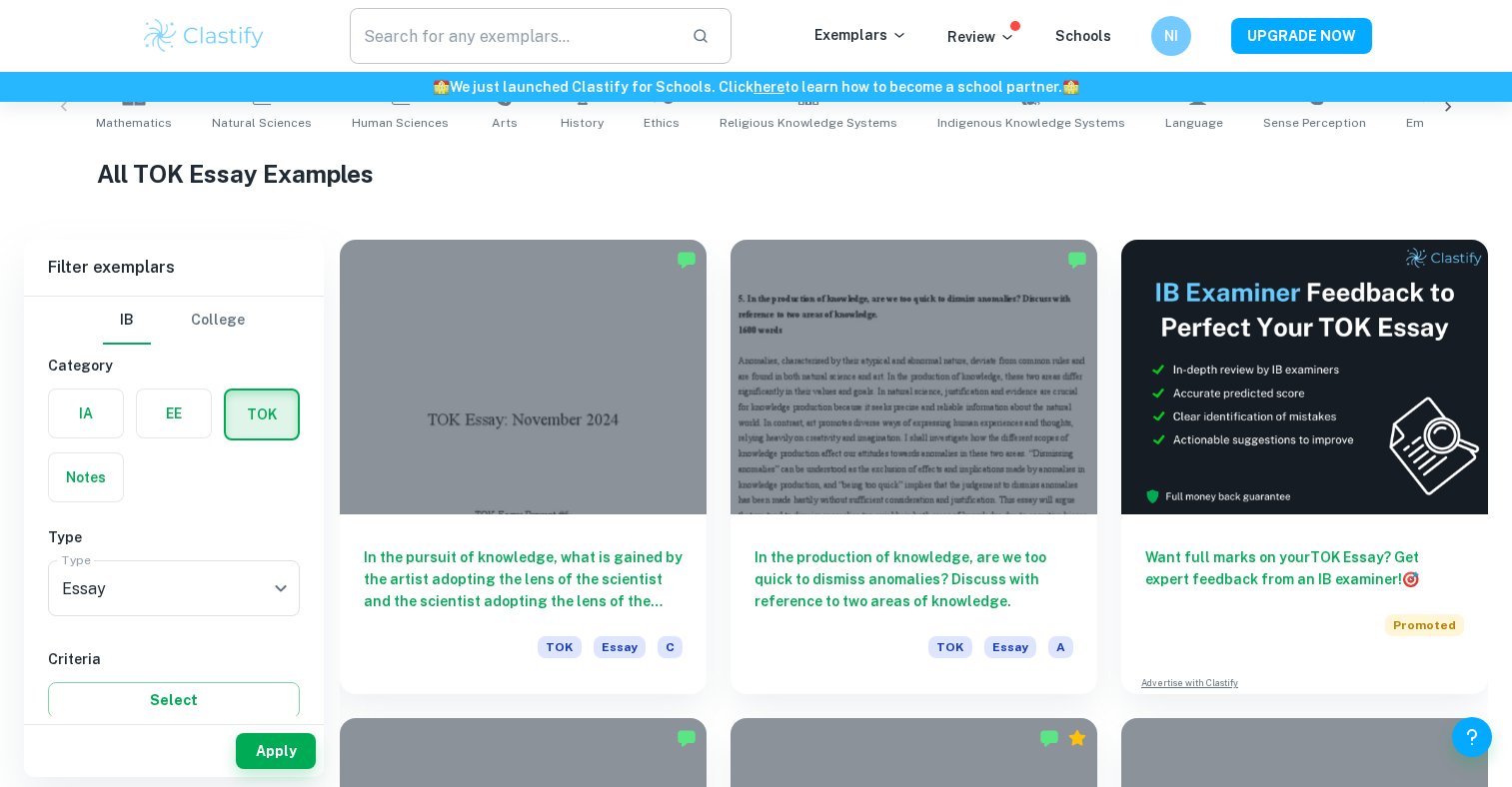 click at bounding box center (513, 36) 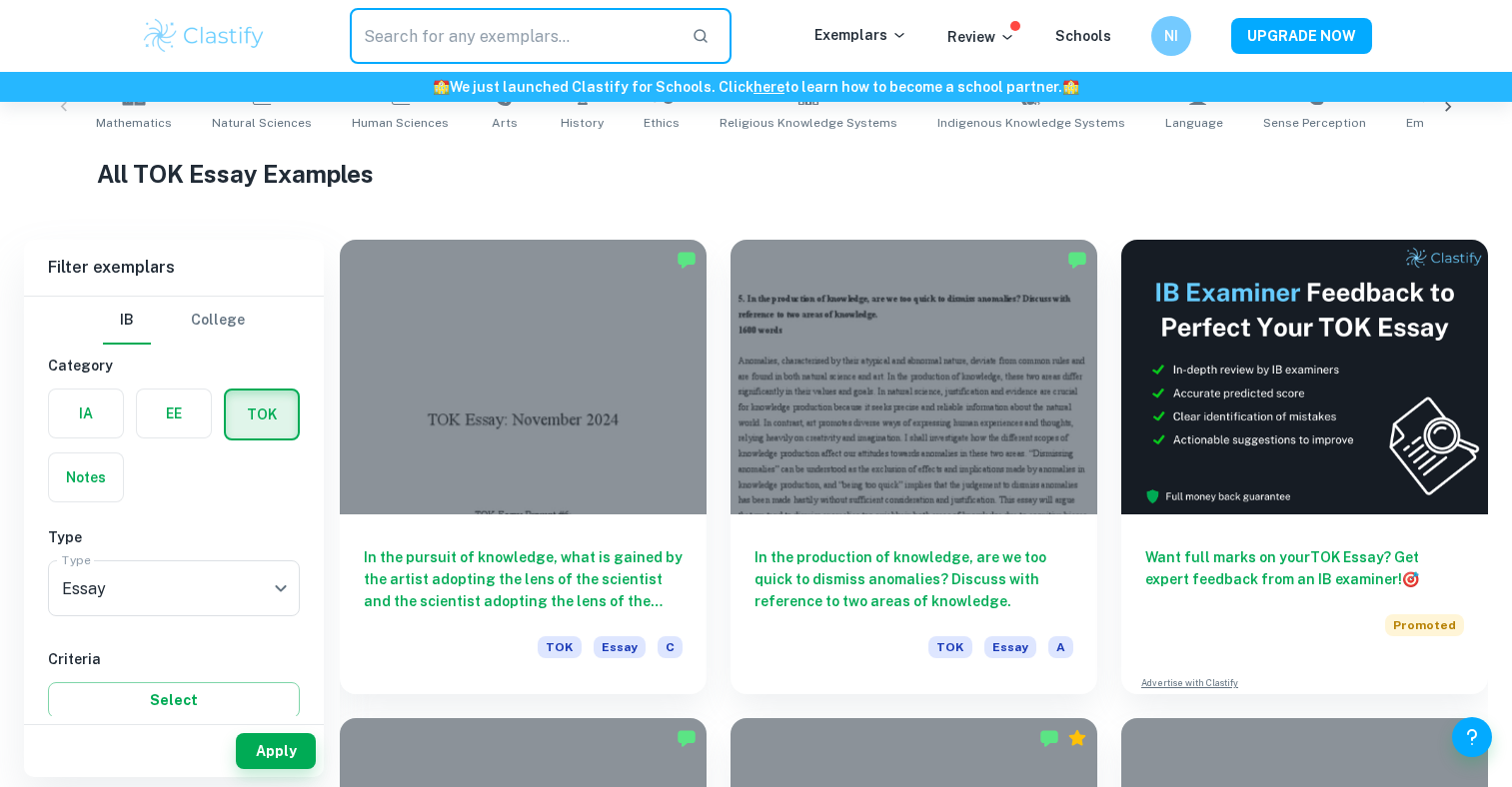 paste on "In the production of knowledge, are we too quick to dismiss anomalies? Discuss with reference to two areas of knowledge" 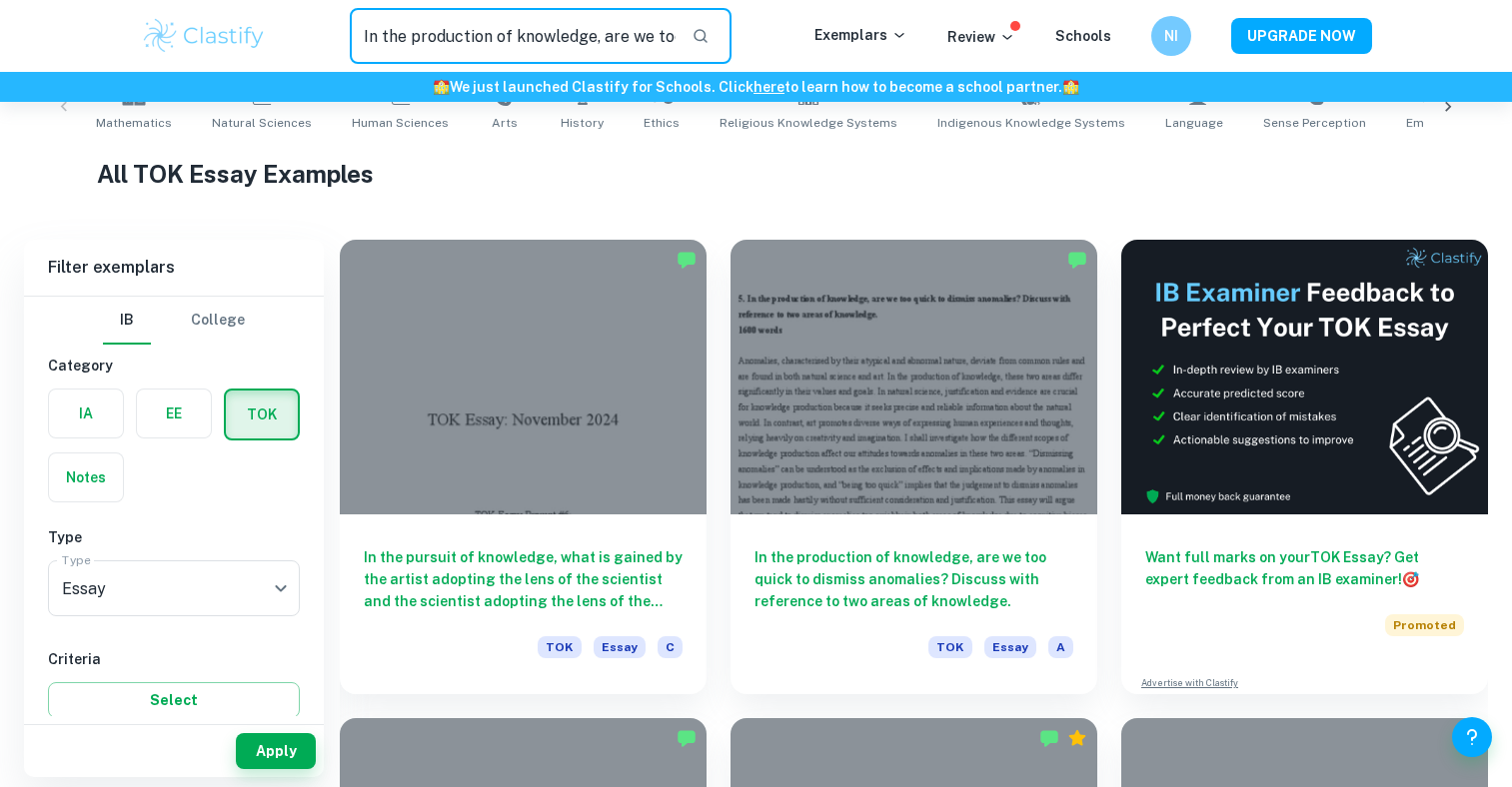 type on "In the production of knowledge, are we too quick to dismiss anomalies? Discuss with reference to two areas of knowledge" 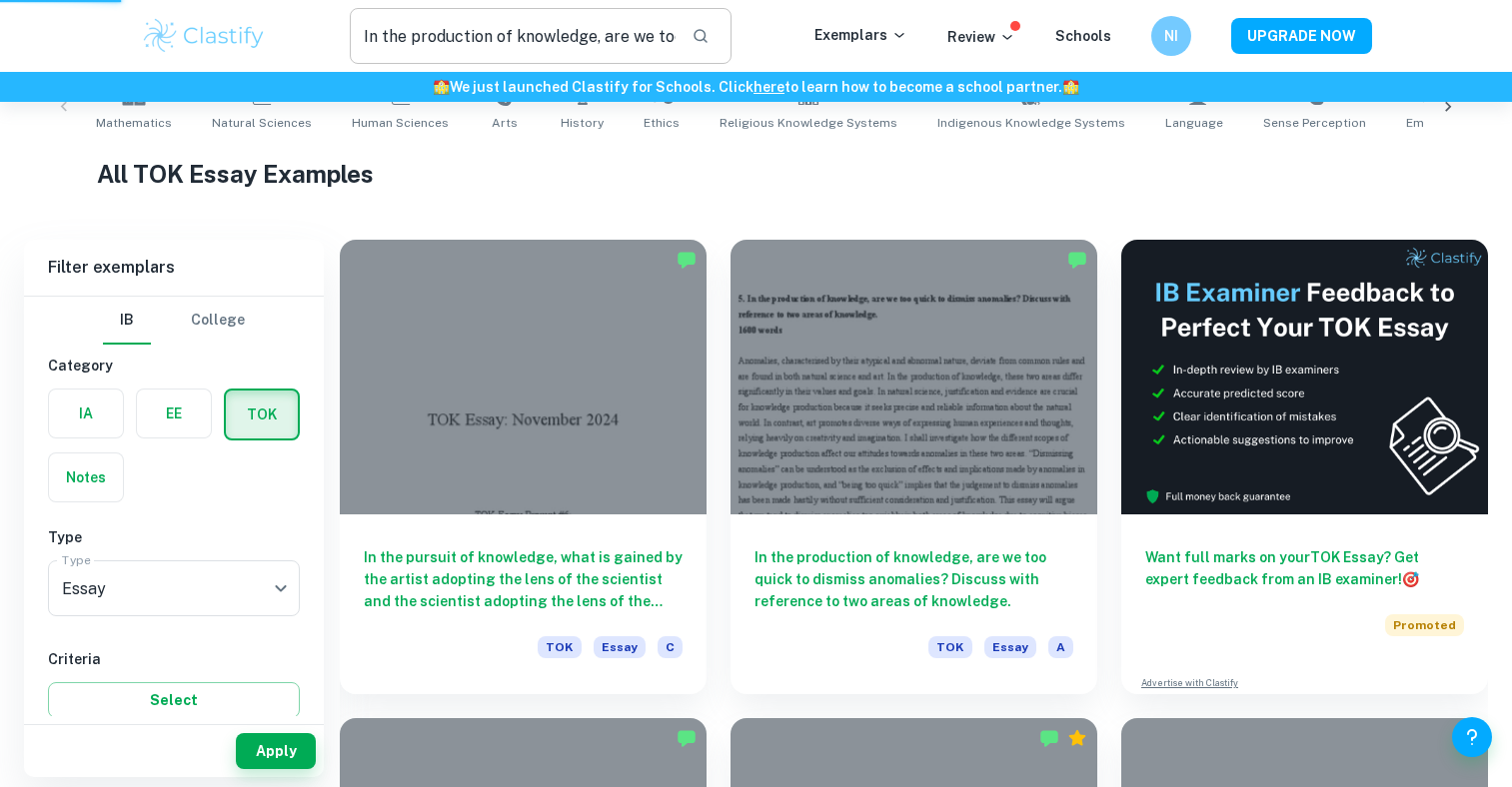 scroll, scrollTop: 0, scrollLeft: 0, axis: both 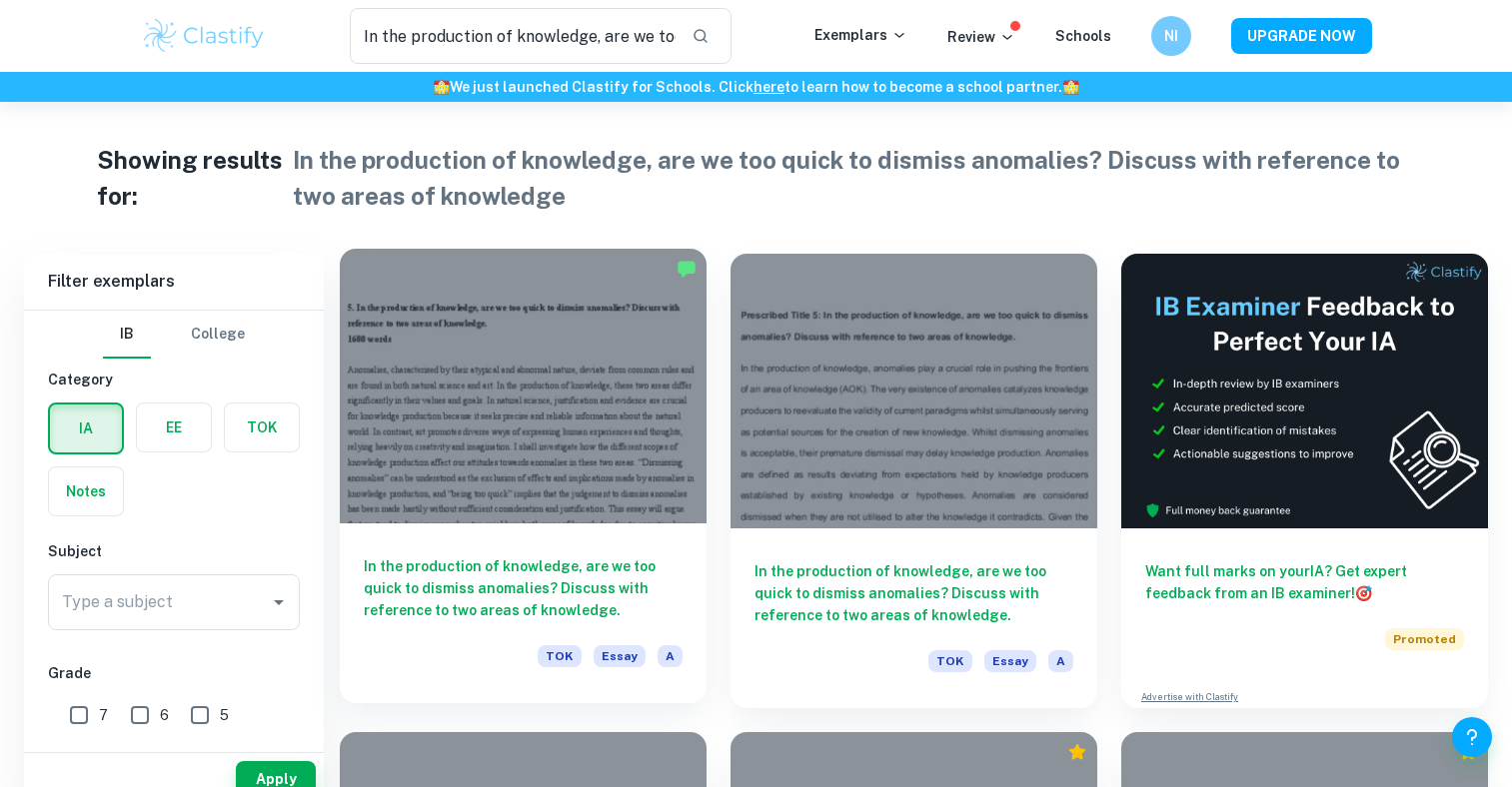 click at bounding box center [523, 386] 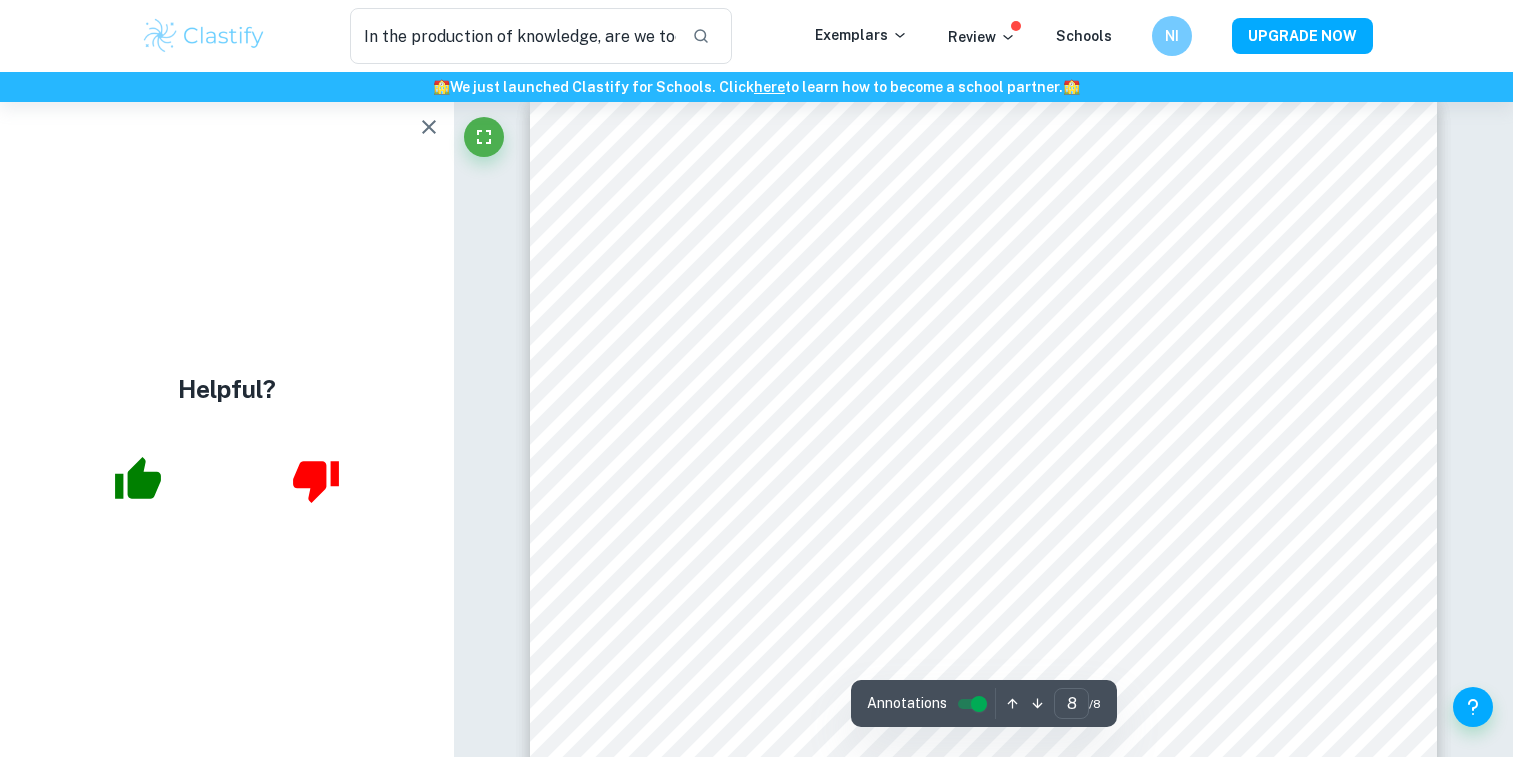 scroll, scrollTop: 9139, scrollLeft: 0, axis: vertical 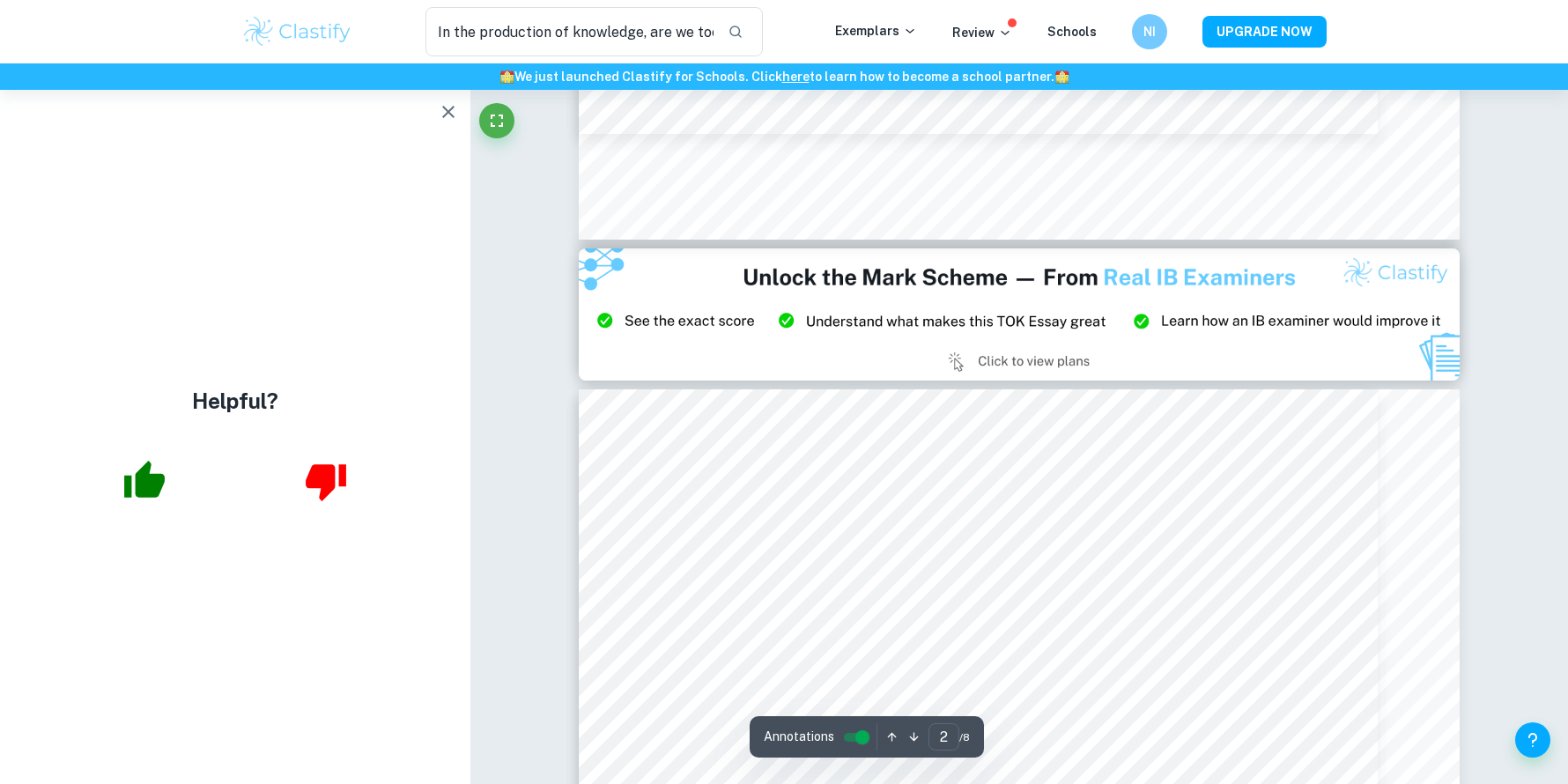 type on "3" 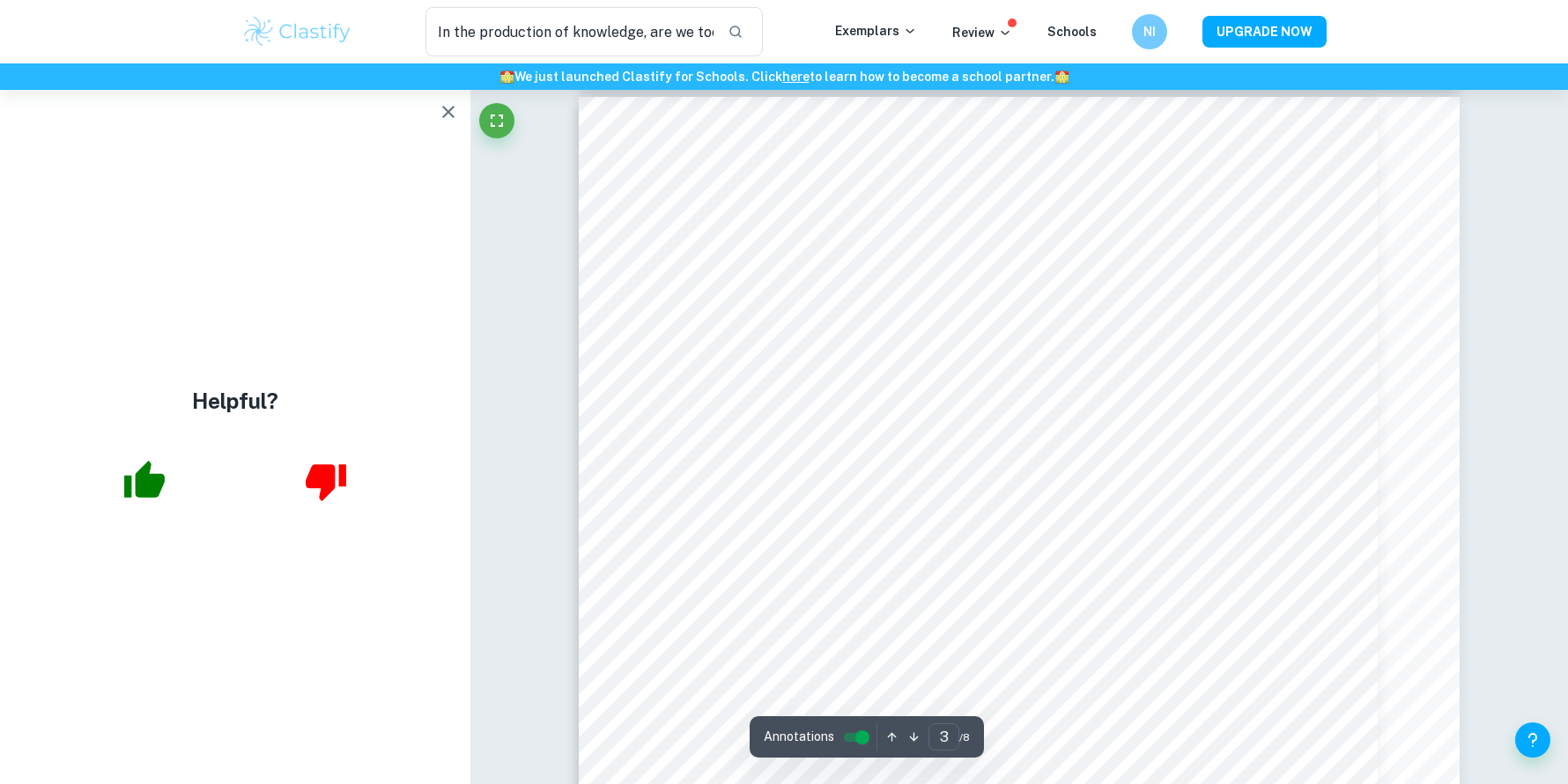 scroll, scrollTop: 2778, scrollLeft: 0, axis: vertical 